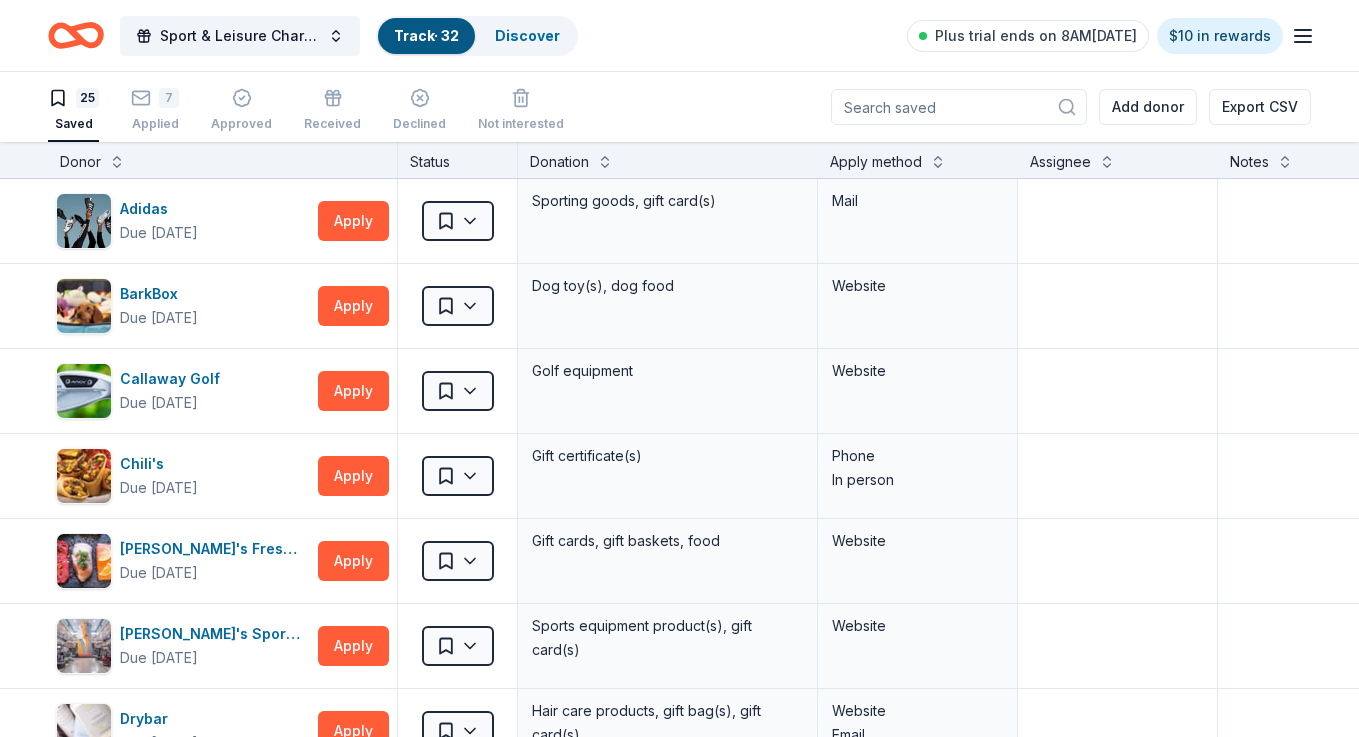 scroll, scrollTop: 1, scrollLeft: 0, axis: vertical 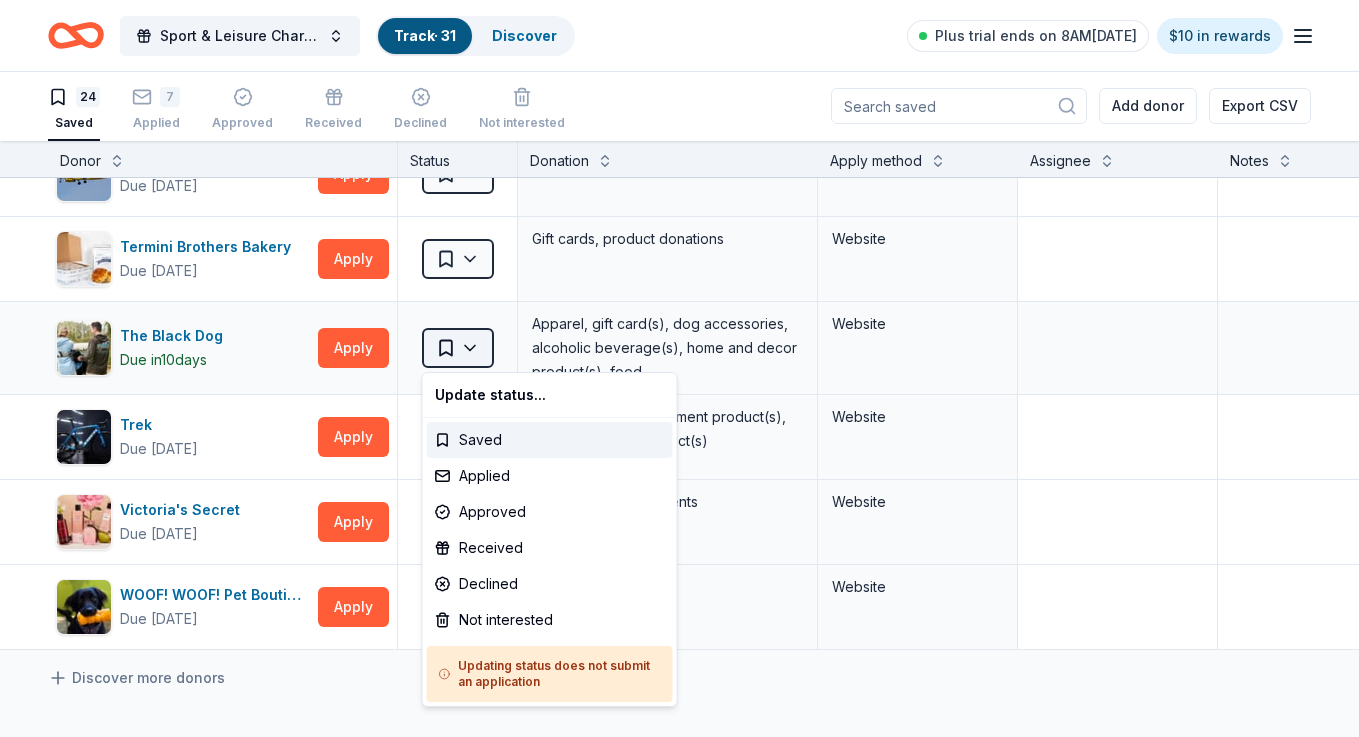 click on "Sport & Leisure Charity Golf Tournament Track  · 31 Discover Plus trial ends on 8AM, 7/17 $10 in rewards 24 Saved 7 Applied Approved Received Declined Not interested Add donor Export CSV Donor Status Donation Apply method Assignee Notes Adidas Due in 50 days Apply Saved Sporting goods, gift card(s) Mail BarkBox Due in 50 days Apply Saved Dog toy(s), dog food Website Callaway Golf Due in 50 days Apply Saved Golf equipment Website Chili's Due in 50 days Apply Saved Gift certificate(s) Phone In person Dave's Fresh Marketplace Due in 65 days Apply Saved Gift cards, gift baskets, food Website Dick's Sporting Goods Due in 50 days Apply Saved Sports equipment product(s), gift card(s) Website Drybar Due in 38 days Apply Saved Hair care products, gift bag(s), gift card(s) Website Email Fleming's Due in 50 days Apply Saved Food, gift card(s) Phone Gourmet Gift Baskets Due in 73 days Apply Saved Gift basket(s) Website Igloo Coolers Due in 50 days Apply Saved Cooler product(s) Email JanSport Due in 50 days Apply Saved" at bounding box center [679, 367] 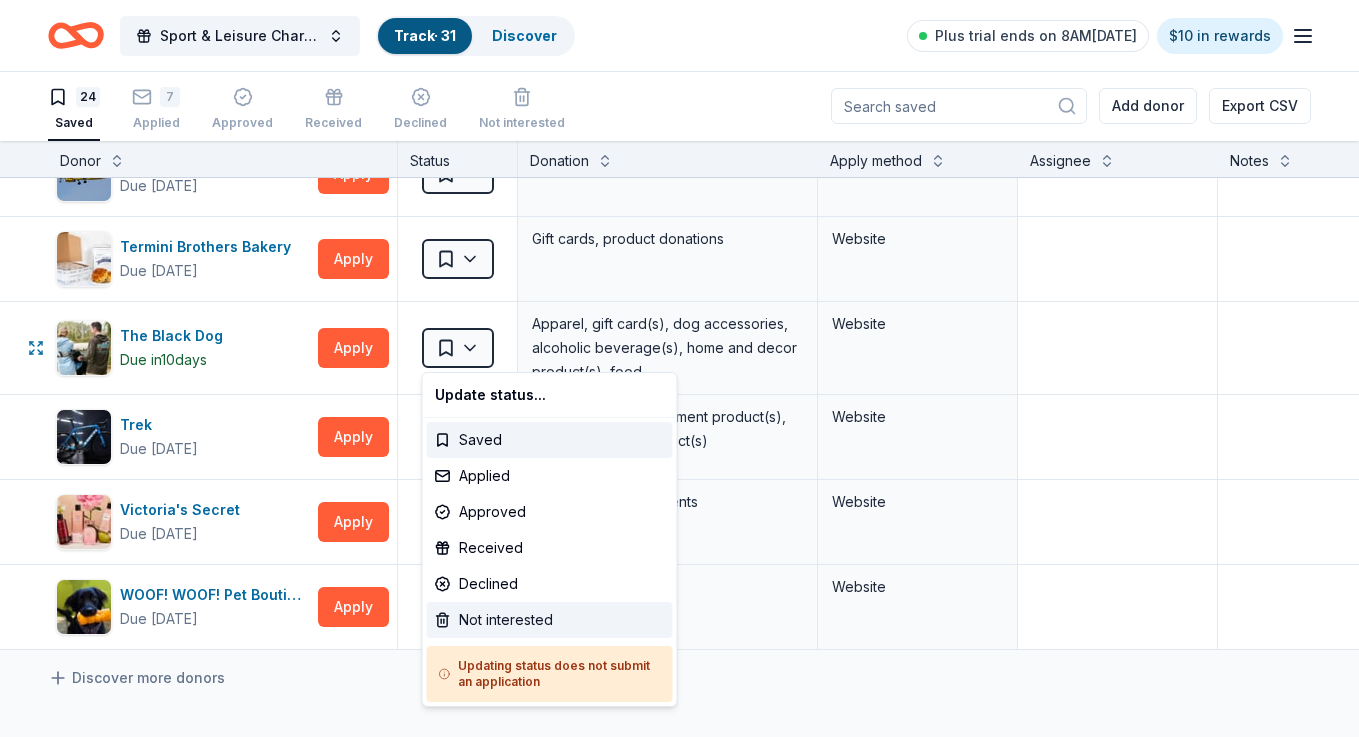 click on "Not interested" at bounding box center (550, 620) 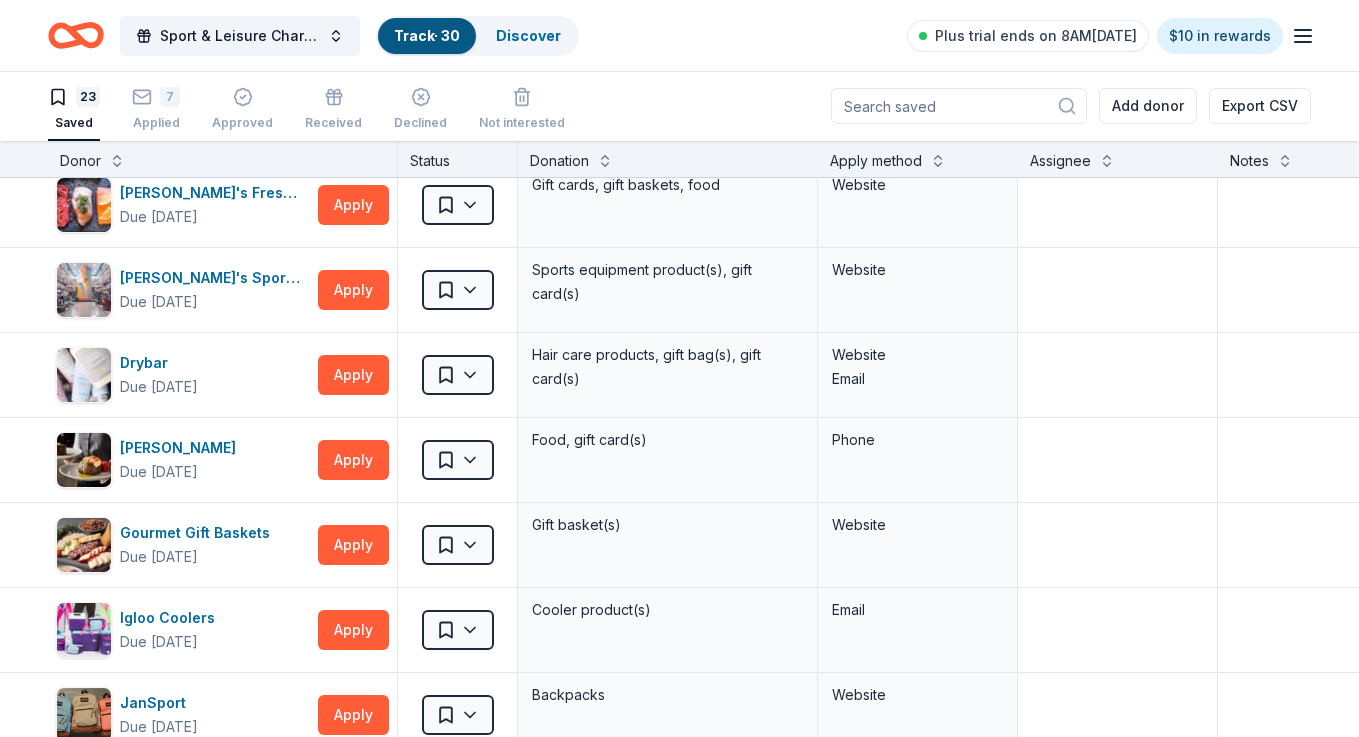 scroll, scrollTop: 354, scrollLeft: 0, axis: vertical 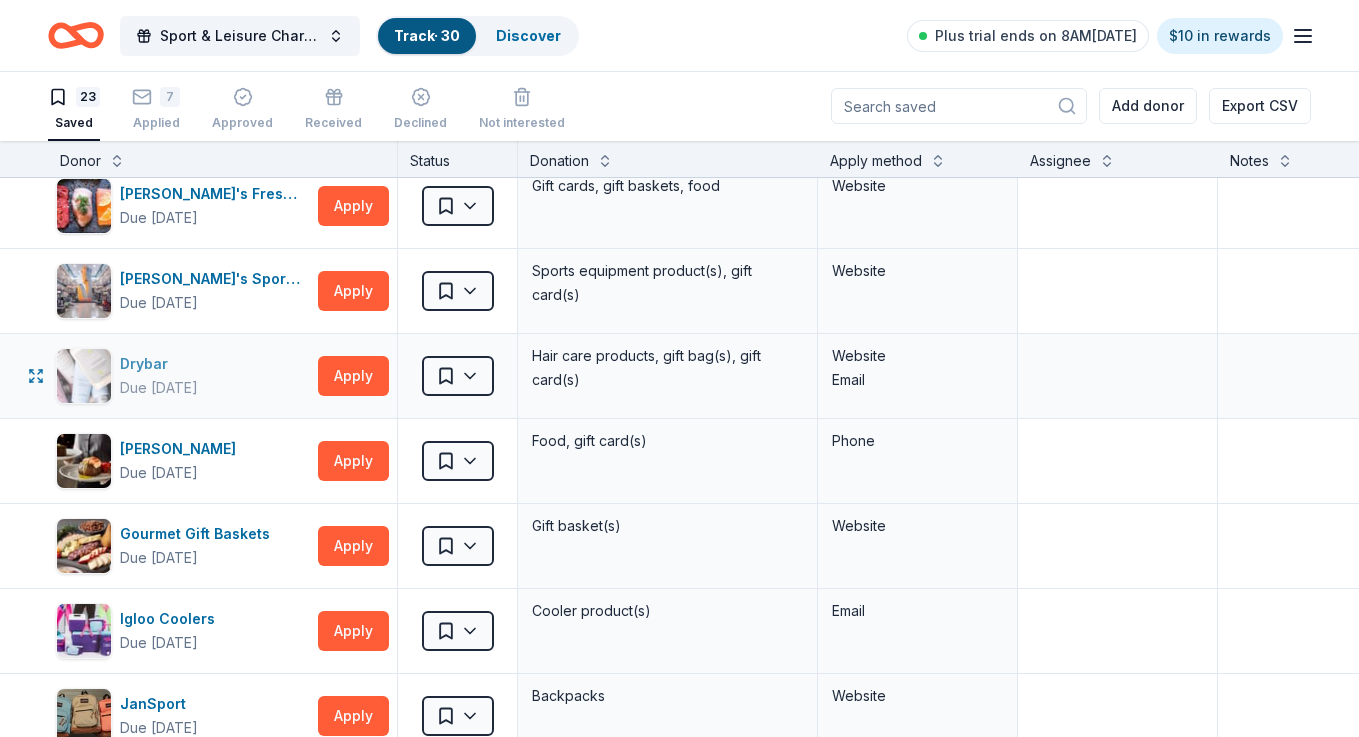 click on "Drybar" at bounding box center (159, 364) 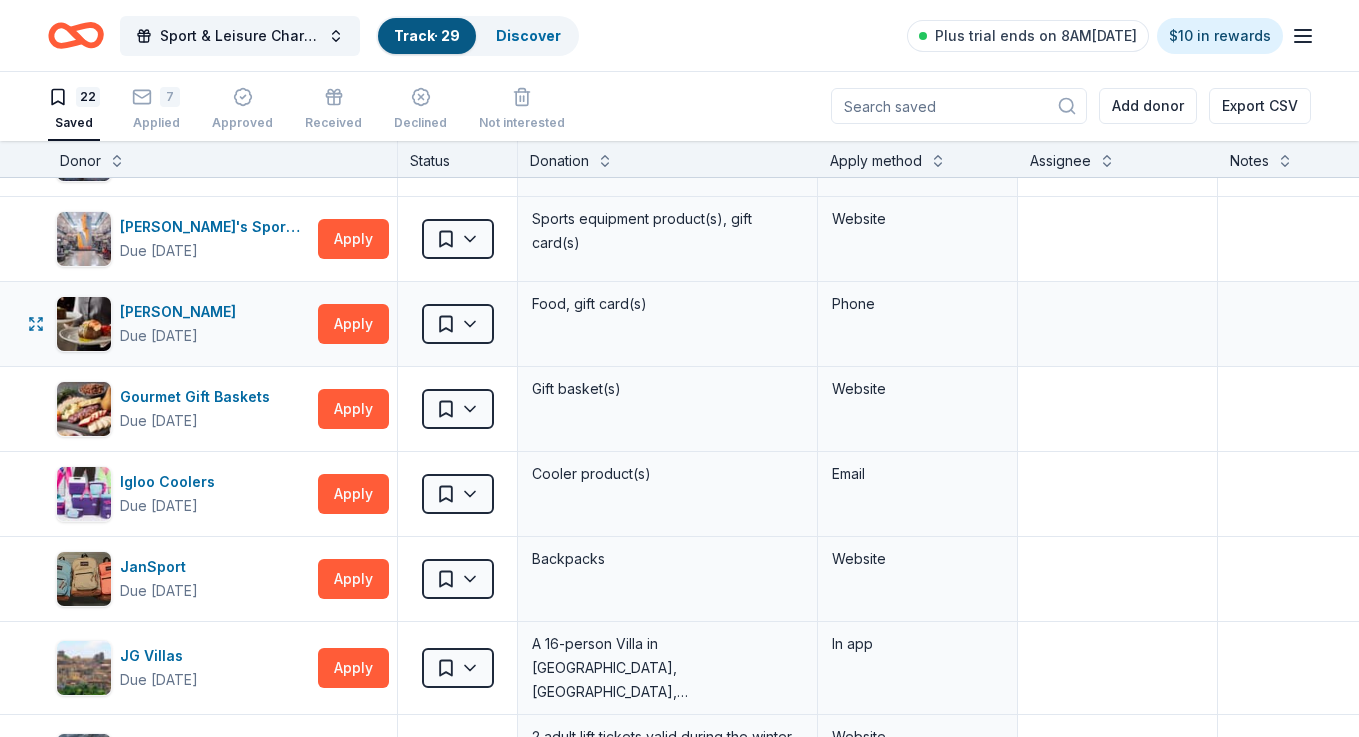 scroll, scrollTop: 401, scrollLeft: 0, axis: vertical 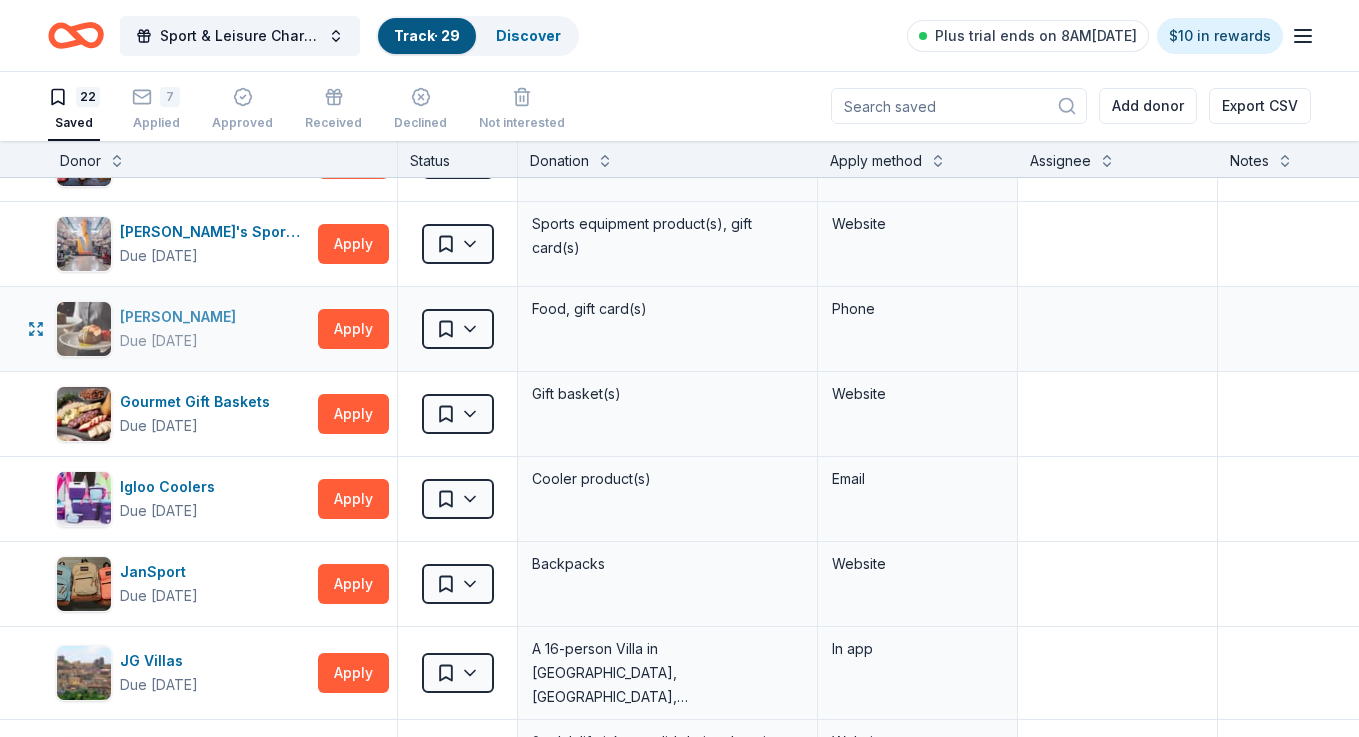 click on "Fleming's" at bounding box center [182, 317] 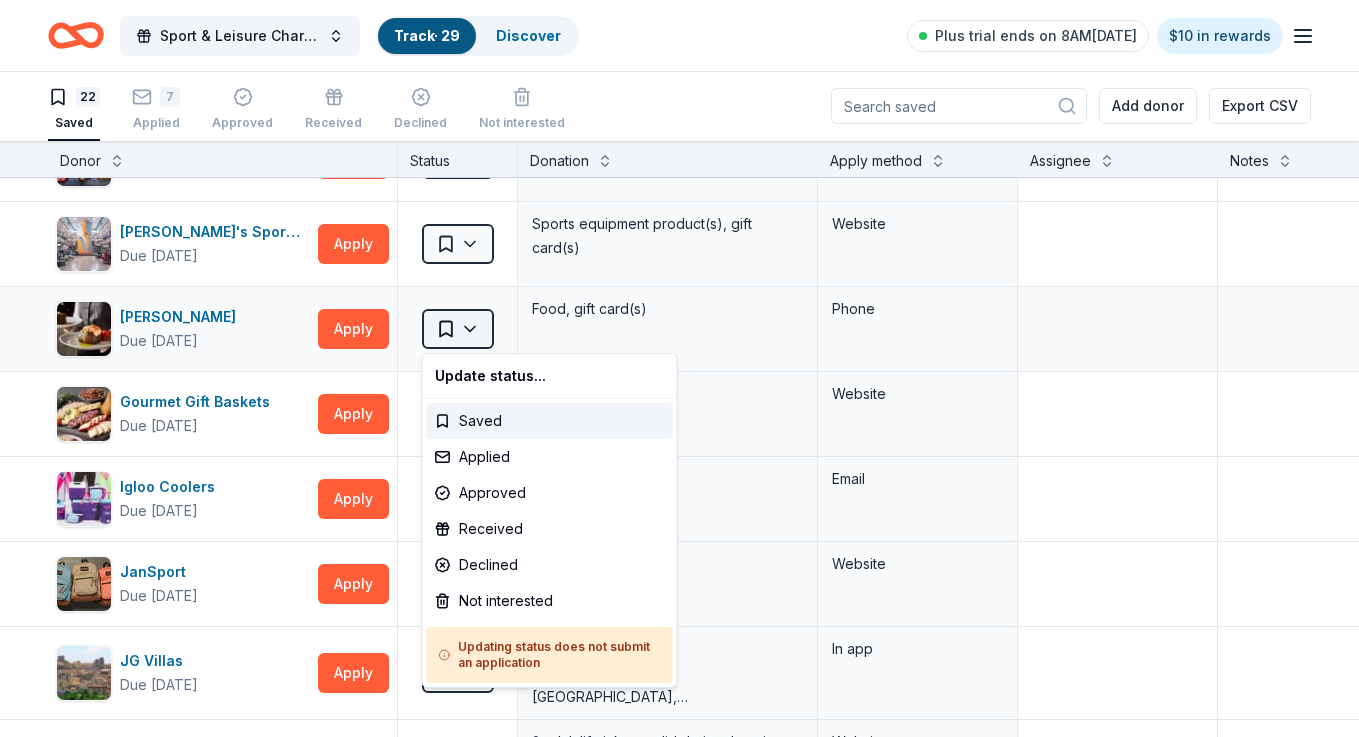 click on "Sport & Leisure Charity Golf Tournament Track  · 29 Discover Plus trial ends on 8AM, 7/17 $10 in rewards 22 Saved 7 Applied Approved Received Declined Not interested Add donor Export CSV Donor Status Donation Apply method Assignee Notes Adidas Due in 50 days Apply Saved Sporting goods, gift card(s) Mail BarkBox Due in 50 days Apply Saved Dog toy(s), dog food Website Callaway Golf Due in 50 days Apply Saved Golf equipment Website Chili's Due in 50 days Apply Saved Gift certificate(s) Phone In person Dave's Fresh Marketplace Due in 65 days Apply Saved Gift cards, gift baskets, food Website Dick's Sporting Goods Due in 50 days Apply Saved Sports equipment product(s), gift card(s) Website Fleming's Due in 50 days Apply Saved Food, gift card(s) Phone Gourmet Gift Baskets Due in 73 days Apply Saved Gift basket(s) Website Igloo Coolers Due in 50 days Apply Saved Cooler product(s) Email JanSport Due in 50 days Apply Saved Backpacks Website JG Villas Due in 75 days Apply Saved In app Loon Mountain Resort Apply Saved" at bounding box center (679, 367) 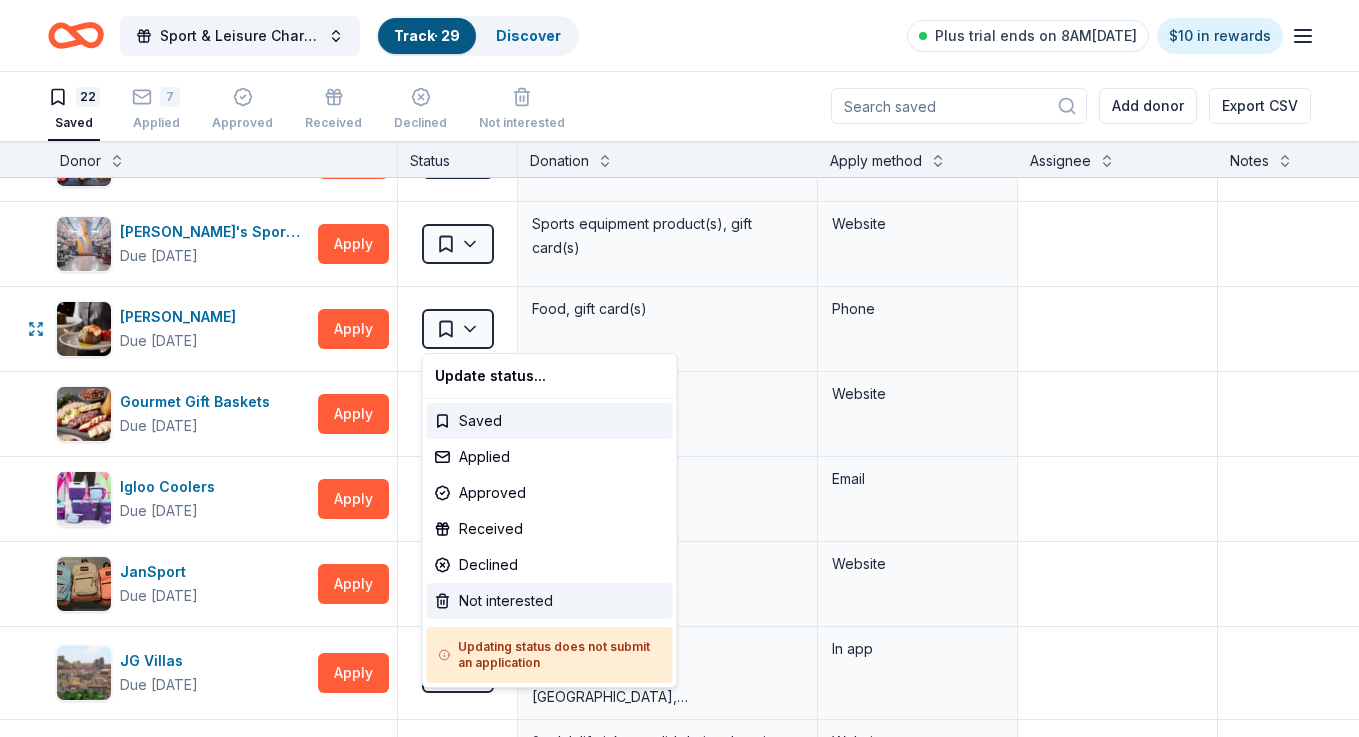 click on "Not interested" at bounding box center (550, 601) 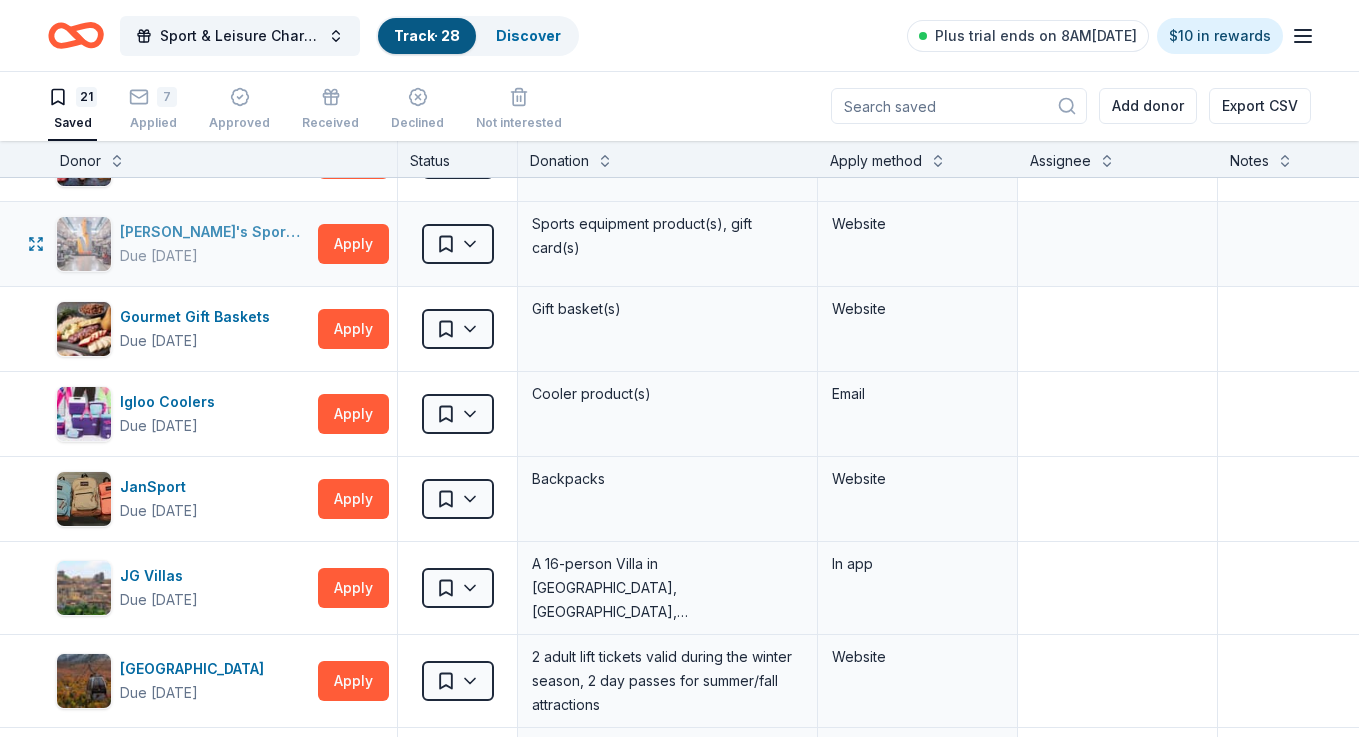 click on "Dick's Sporting Goods" at bounding box center (215, 232) 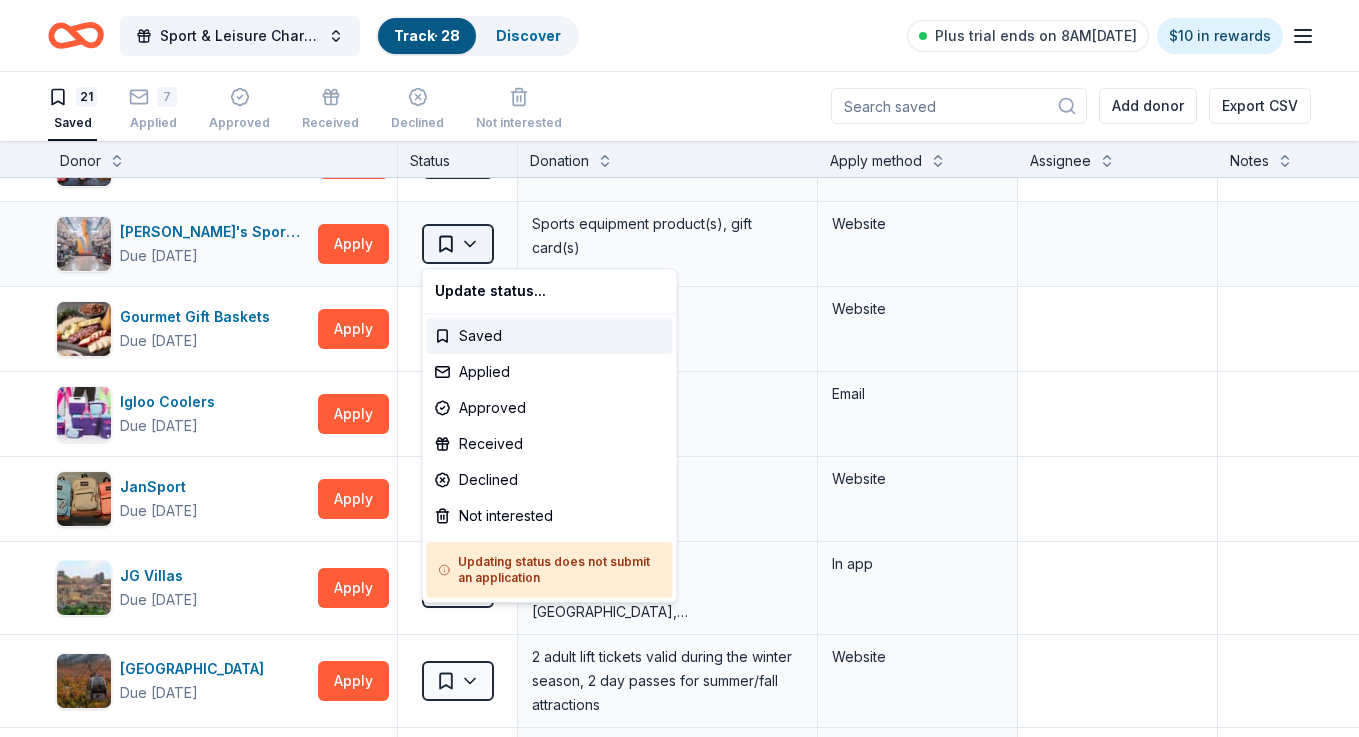 click on "Sport & Leisure Charity Golf Tournament Track  · 28 Discover Plus trial ends on 8AM, 7/17 $10 in rewards 21 Saved 7 Applied Approved Received Declined Not interested Add donor Export CSV Donor Status Donation Apply method Assignee Notes Adidas Due in 50 days Apply Saved Sporting goods, gift card(s) Mail BarkBox Due in 50 days Apply Saved Dog toy(s), dog food Website Callaway Golf Due in 50 days Apply Saved Golf equipment Website Chili's Due in 50 days Apply Saved Gift certificate(s) Phone In person Dave's Fresh Marketplace Due in 65 days Apply Saved Gift cards, gift baskets, food Website Dick's Sporting Goods Due in 50 days Apply Saved Sports equipment product(s), gift card(s) Website Gourmet Gift Baskets Due in 73 days Apply Saved Gift basket(s) Website Igloo Coolers Due in 50 days Apply Saved Cooler product(s) Email JanSport Due in 50 days Apply Saved Backpacks Website JG Villas Due in 75 days Apply Saved In app Loon Mountain Resort Due in 50 days Apply Saved Website Molten Due in 50 days Apply Saved Email" at bounding box center (679, 367) 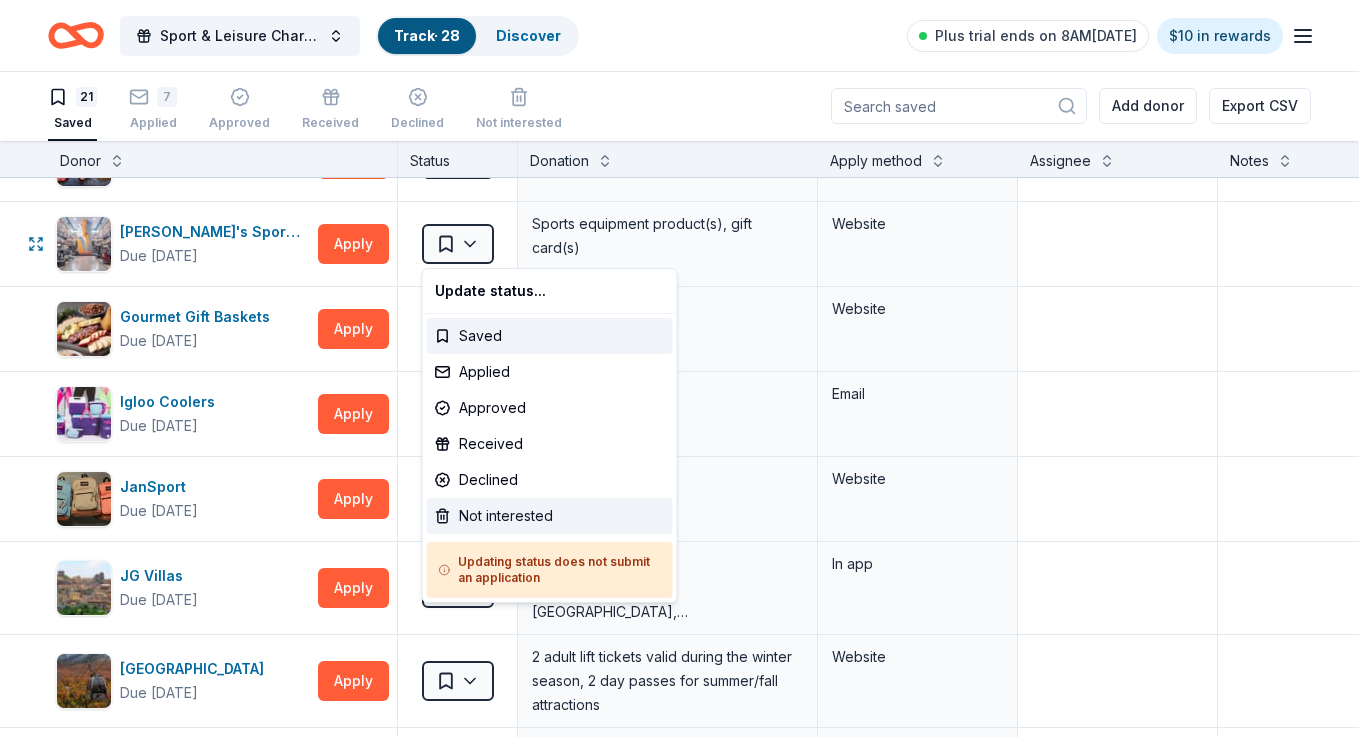 click on "Not interested" at bounding box center [550, 516] 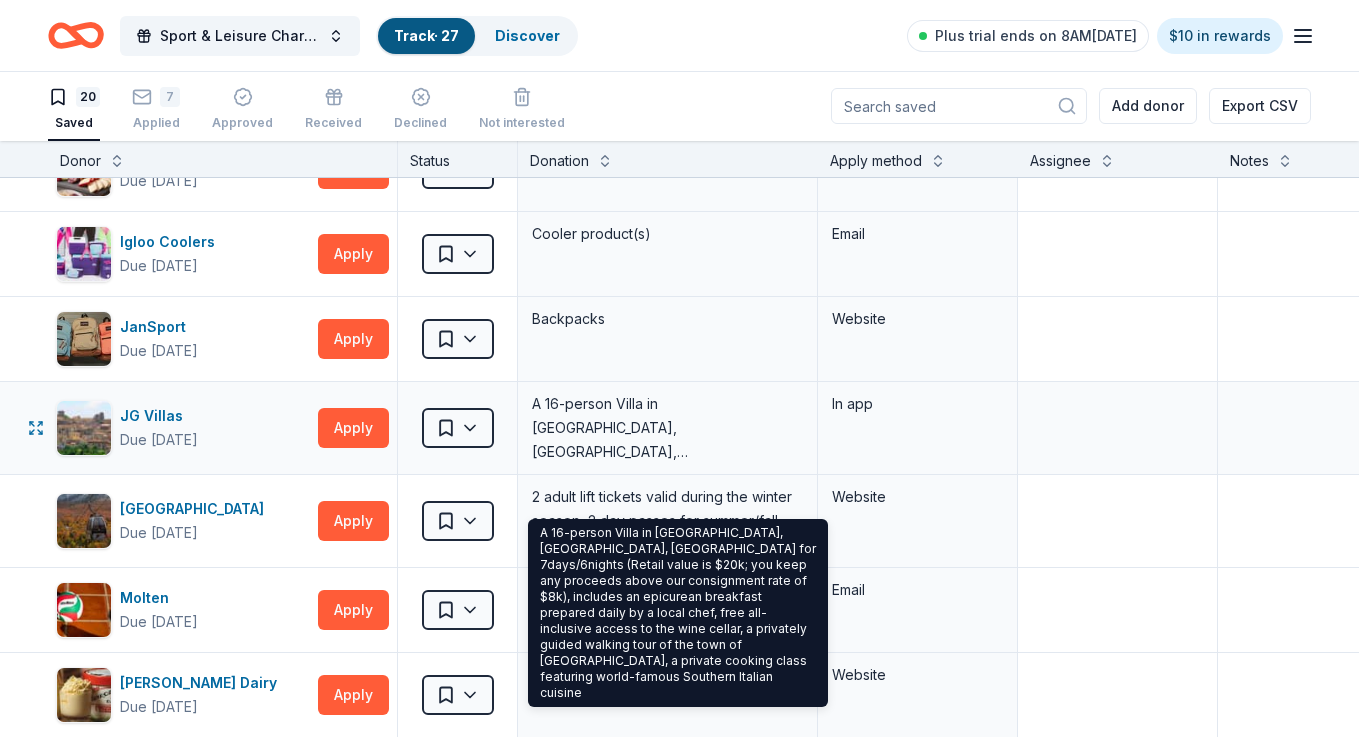 scroll, scrollTop: 477, scrollLeft: 0, axis: vertical 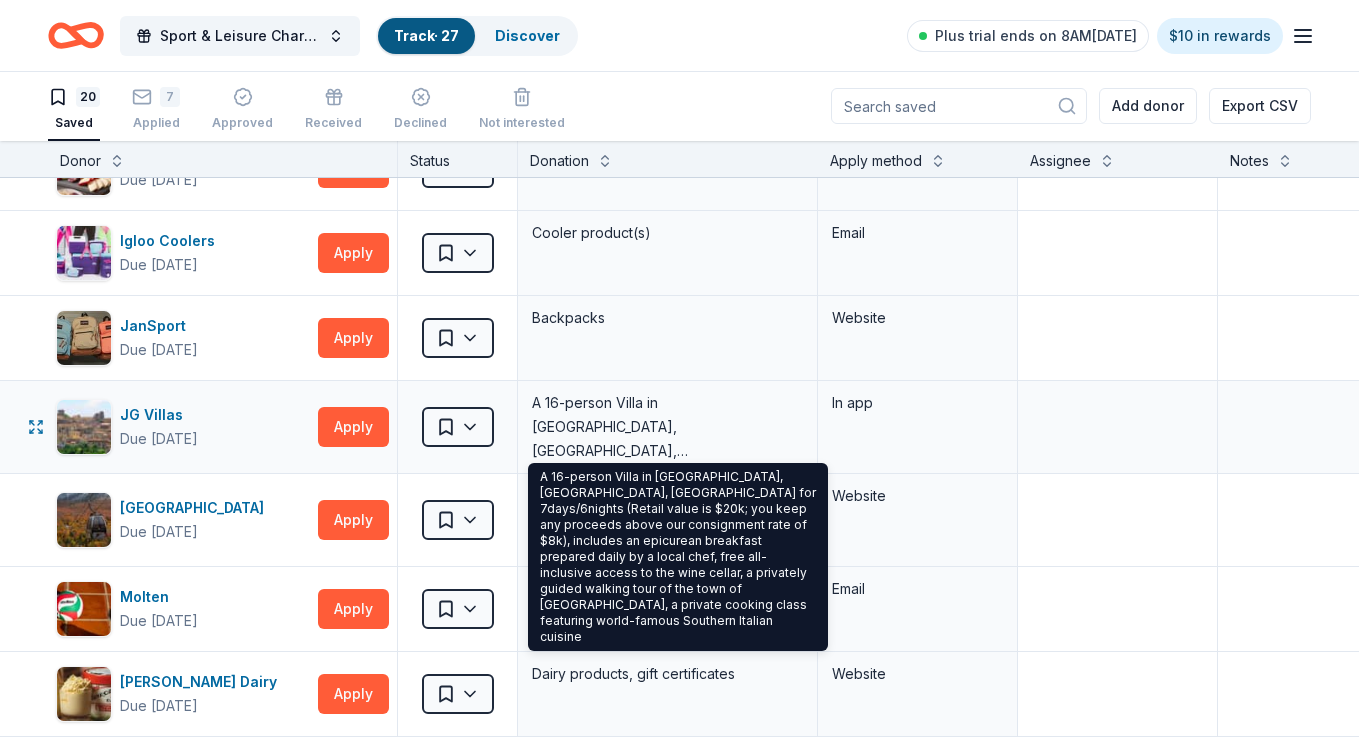 click on "A 16-person Villa in Altomonte, Calabria, Italy for 7days/6nights (Retail value is $20k; you keep any proceeds above our consignment rate of $8k), includes an epicurean breakfast prepared daily by a local chef, free all-inclusive access to the wine cellar, a privately guided walking tour of the town of Altomonte, a private cooking class featuring world-famous Southern Italian cuisine" at bounding box center (667, 427) 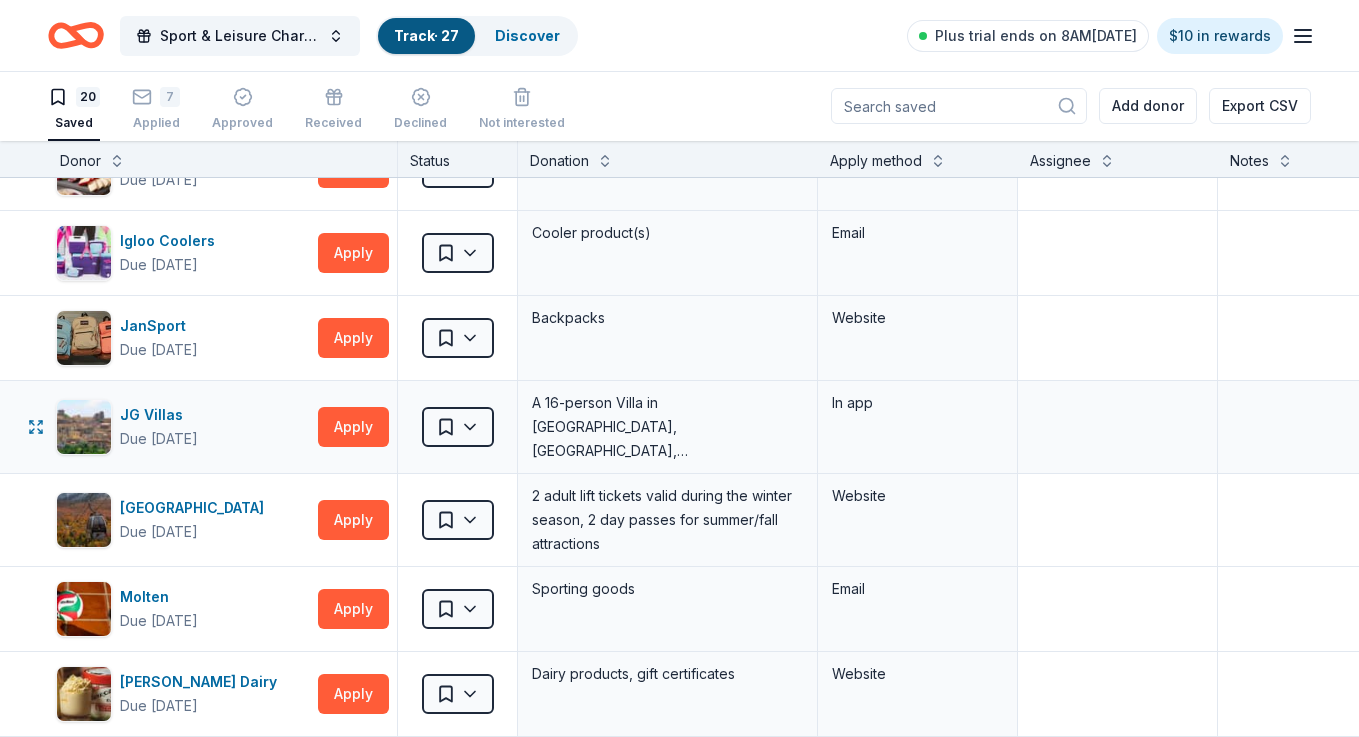 click on "A 16-person Villa in Altomonte, Calabria, Italy for 7days/6nights (Retail value is $20k; you keep any proceeds above our consignment rate of $8k), includes an epicurean breakfast prepared daily by a local chef, free all-inclusive access to the wine cellar, a privately guided walking tour of the town of Altomonte, a private cooking class featuring world-famous Southern Italian cuisine" at bounding box center [667, 427] 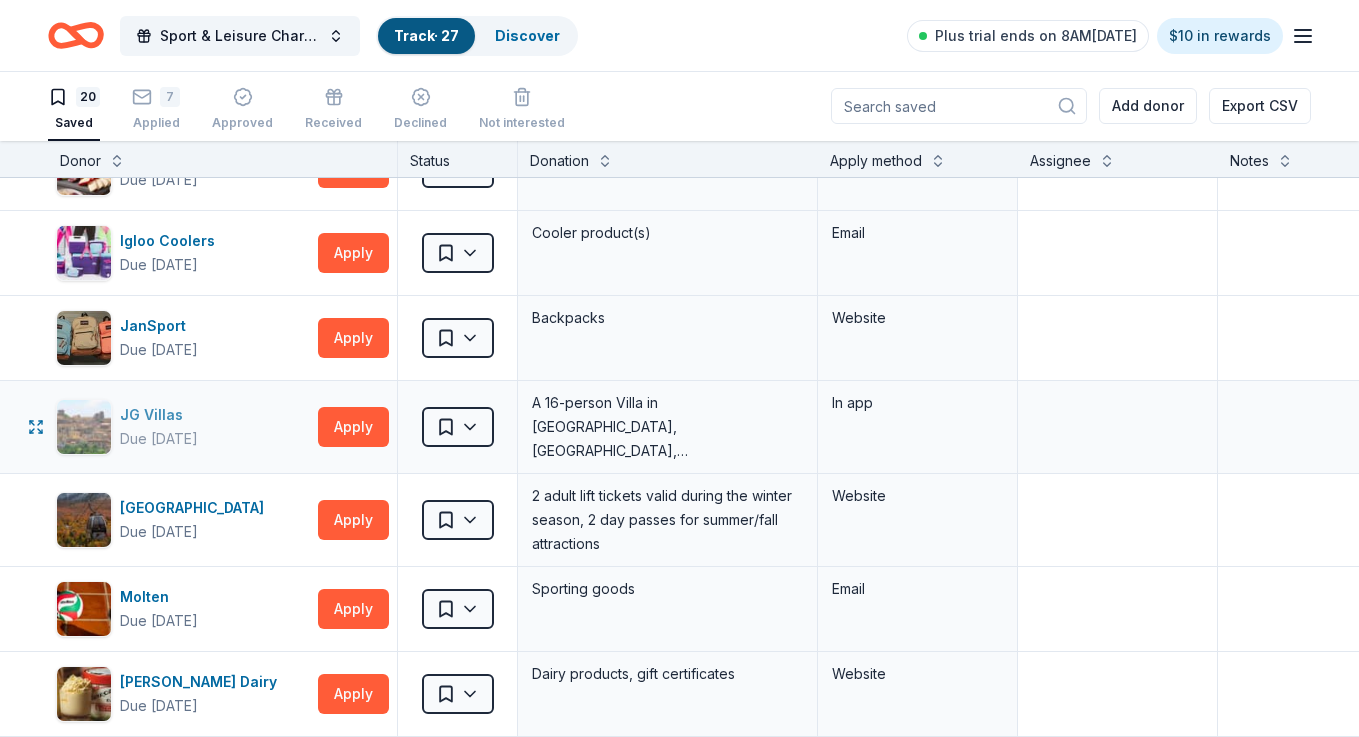 click on "JG Villas" at bounding box center (159, 415) 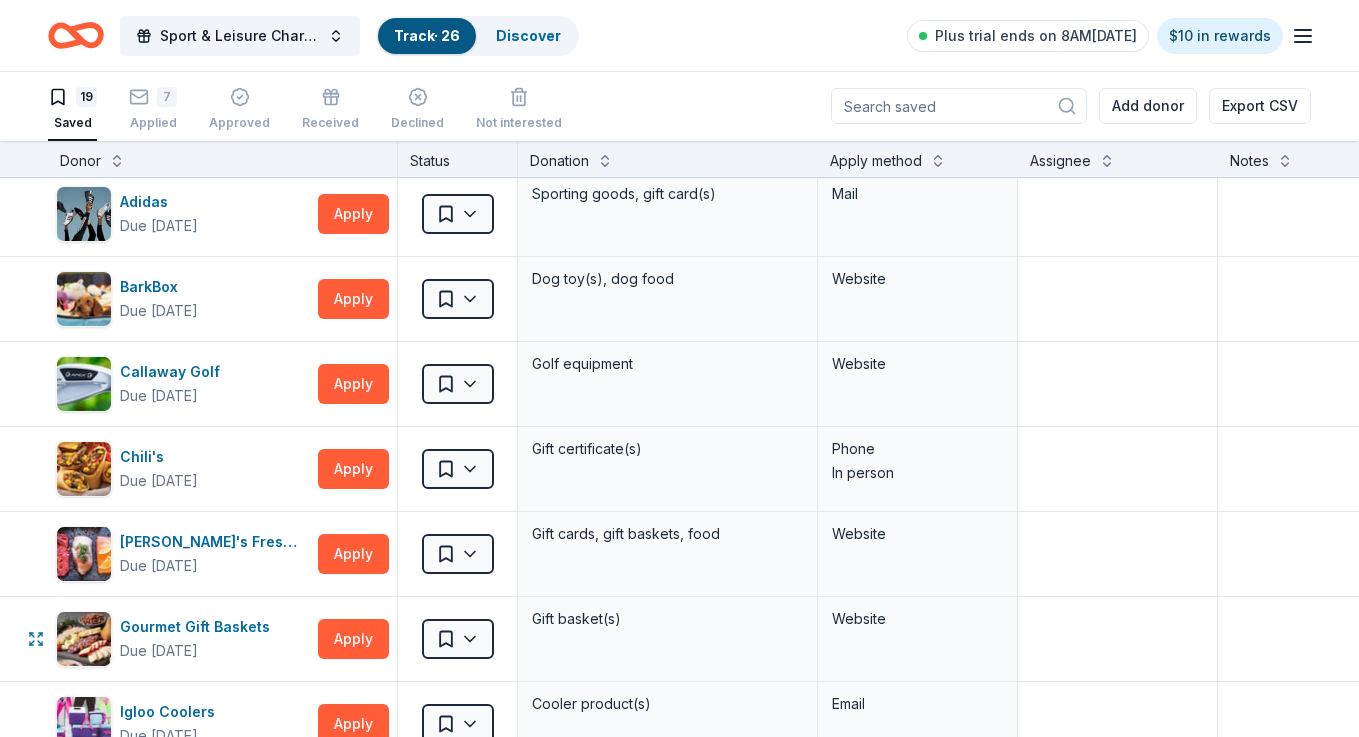 scroll, scrollTop: 0, scrollLeft: 0, axis: both 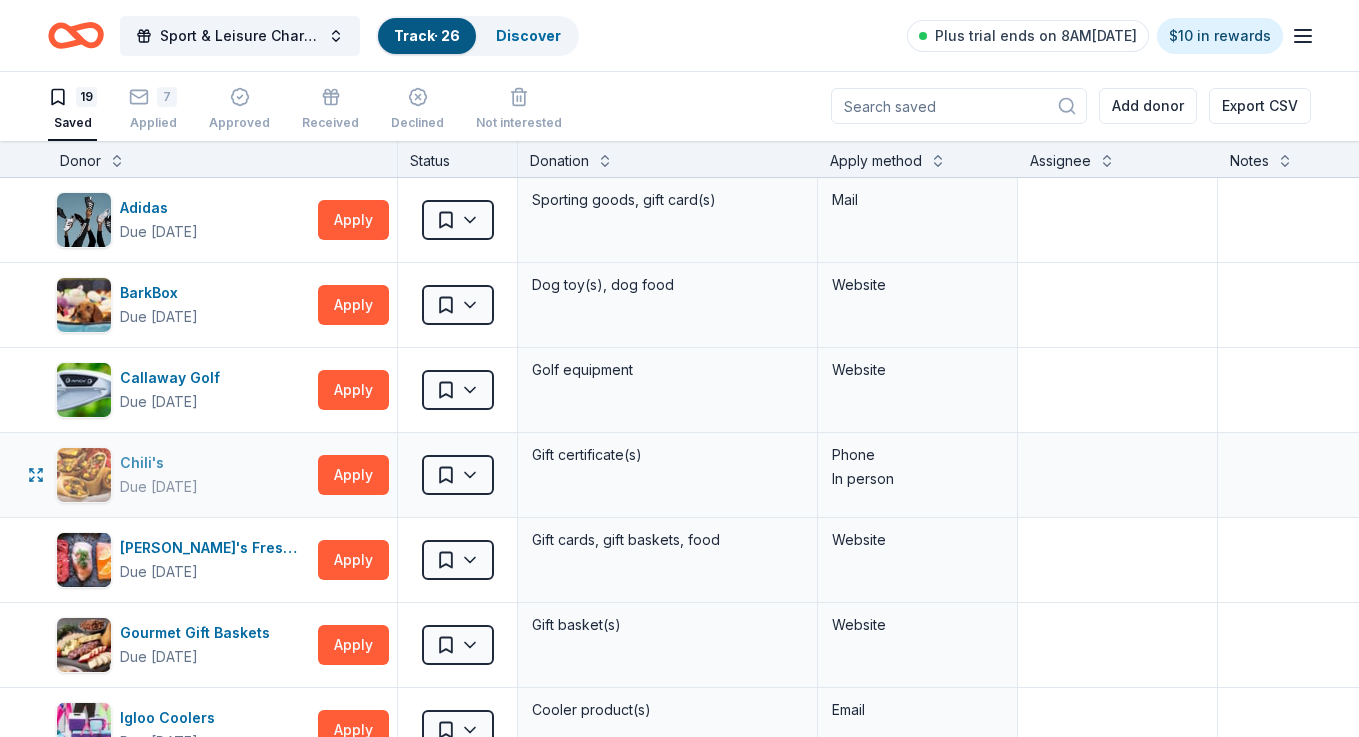 click on "Chili's" at bounding box center (159, 463) 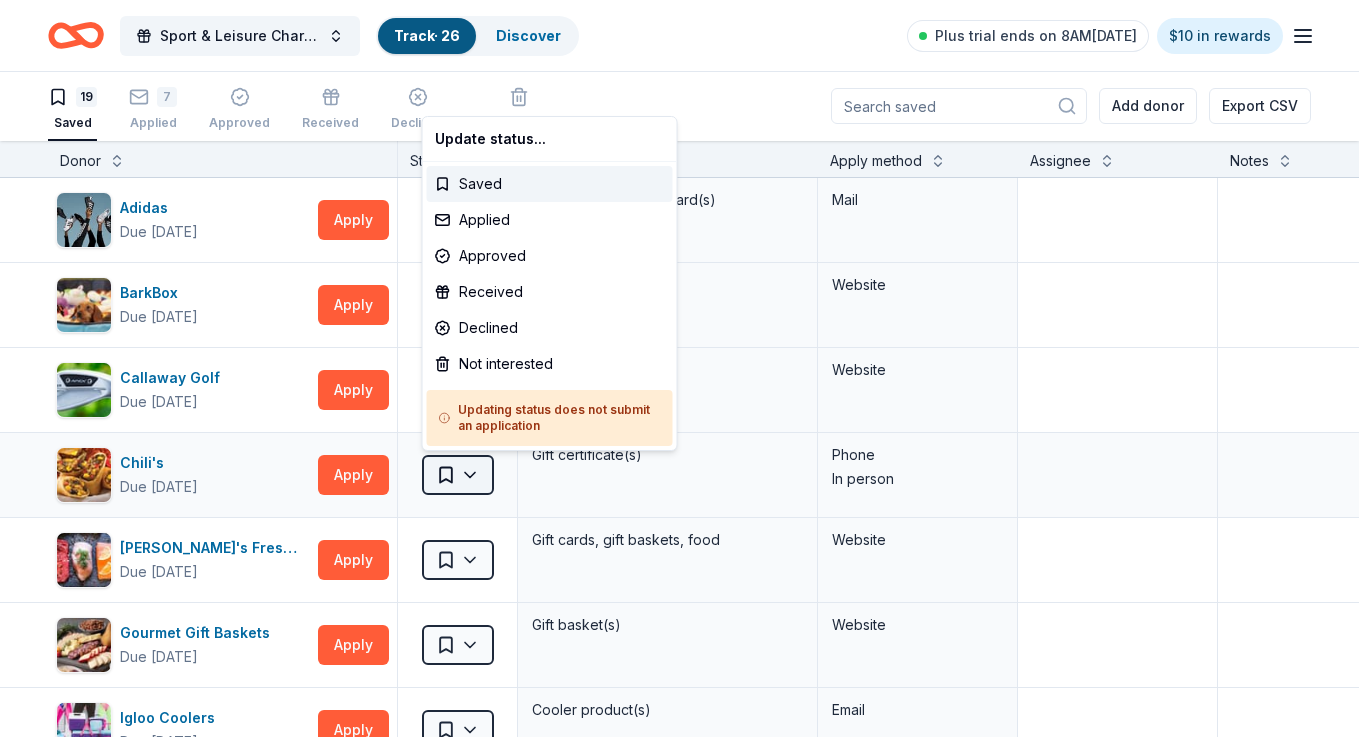 click on "Sport & Leisure Charity Golf Tournament Track  · 26 Discover Plus trial ends on 8AM, 7/17 $10 in rewards 19 Saved 7 Applied Approved Received Declined Not interested Add donor Export CSV Donor Status Donation Apply method Assignee Notes Adidas Due in 50 days Apply Saved Sporting goods, gift card(s) Mail BarkBox Due in 50 days Apply Saved Dog toy(s), dog food Website Callaway Golf Due in 50 days Apply Saved Golf equipment Website Chili's Due in 50 days Apply Saved Gift certificate(s) Phone In person Dave's Fresh Marketplace Due in 65 days Apply Saved Gift cards, gift baskets, food Website Gourmet Gift Baskets Due in 73 days Apply Saved Gift basket(s) Website Igloo Coolers Due in 50 days Apply Saved Cooler product(s) Email JanSport Due in 50 days Apply Saved Backpacks Website Loon Mountain Resort Due in 50 days Apply Saved 2 adult lift tickets valid during the winter season, 2 day passes for summer/fall attractions Website Molten Due in 50 days Apply Saved Sporting goods Email Munroe Dairy Due in 50 days Apply" at bounding box center (679, 367) 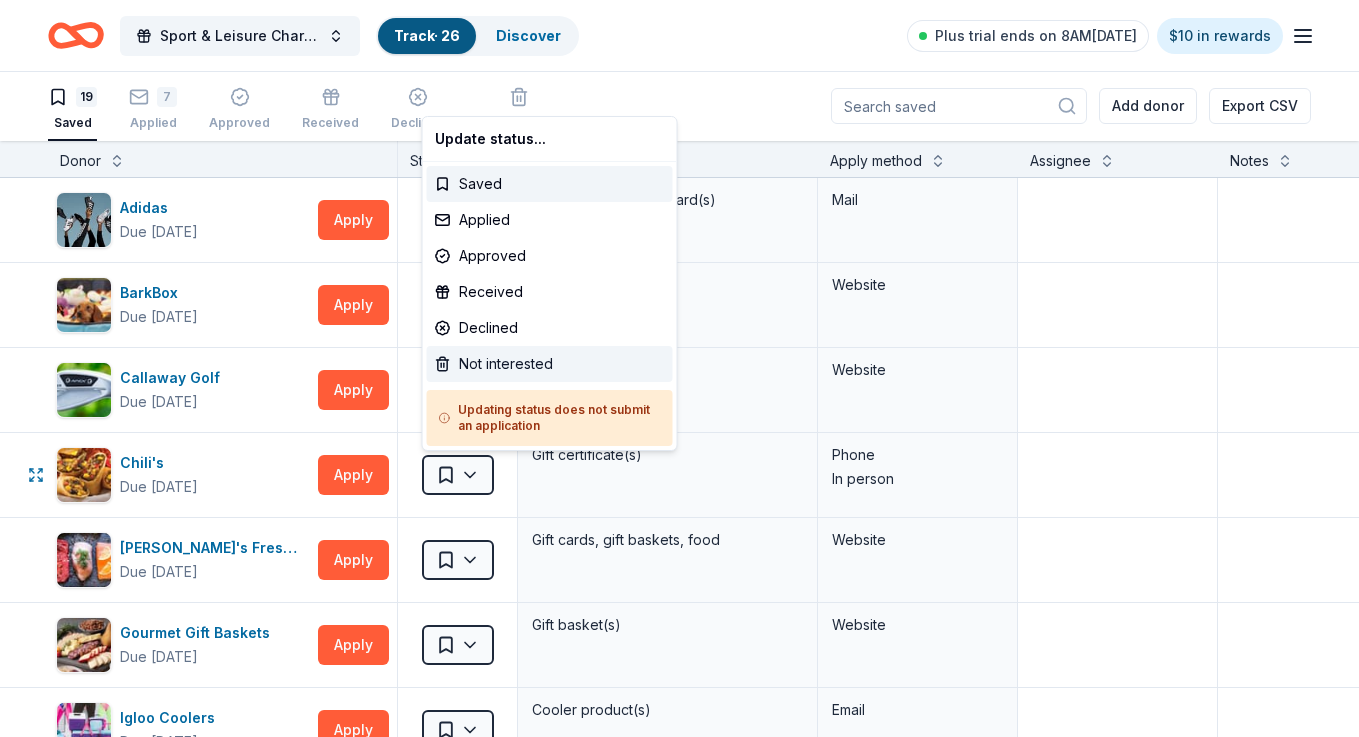 click on "Not interested" at bounding box center [550, 364] 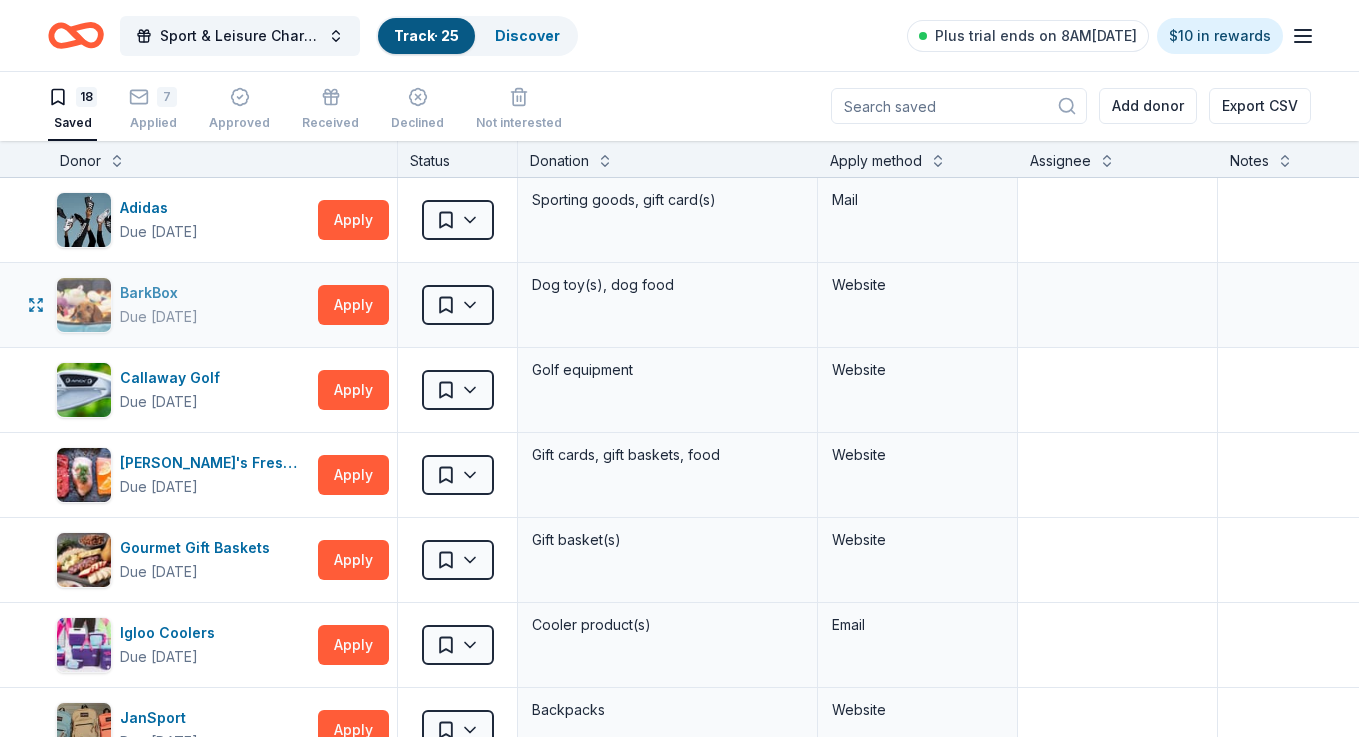 click on "BarkBox" at bounding box center [159, 293] 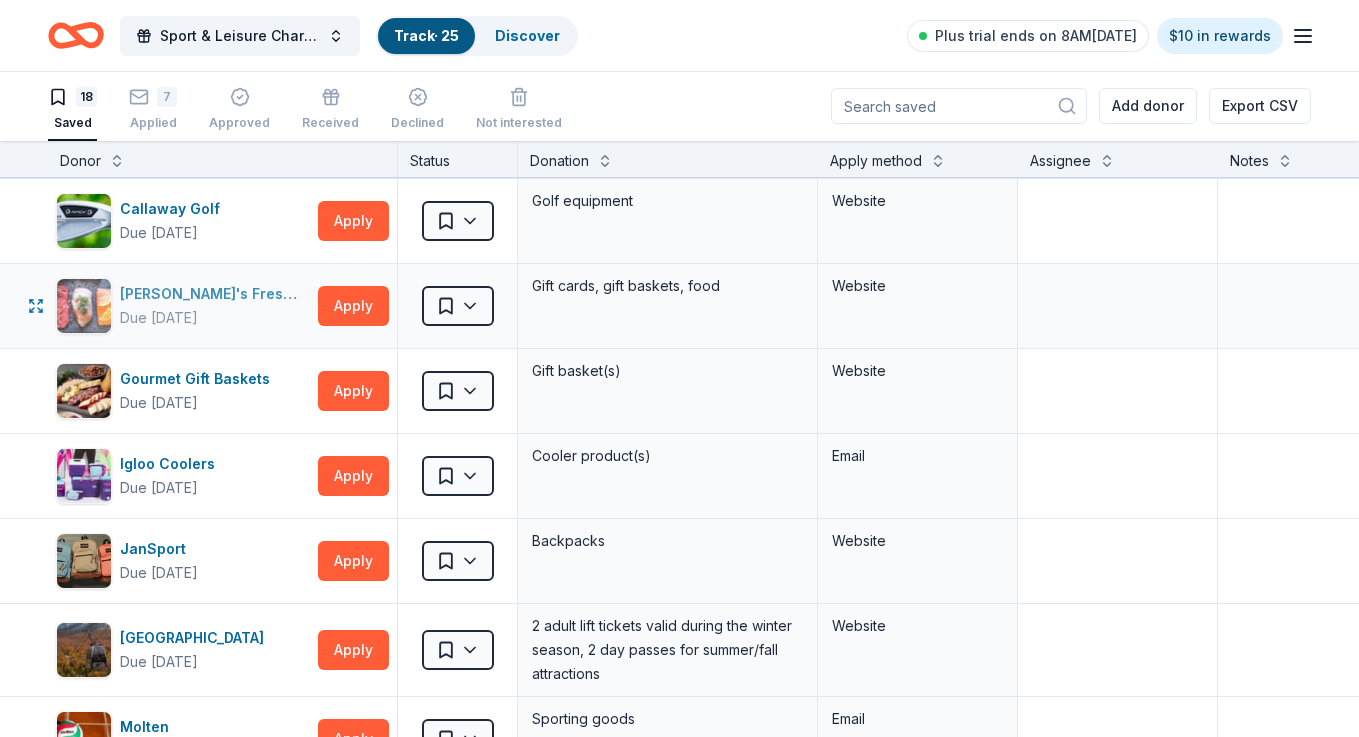 scroll, scrollTop: 160, scrollLeft: 0, axis: vertical 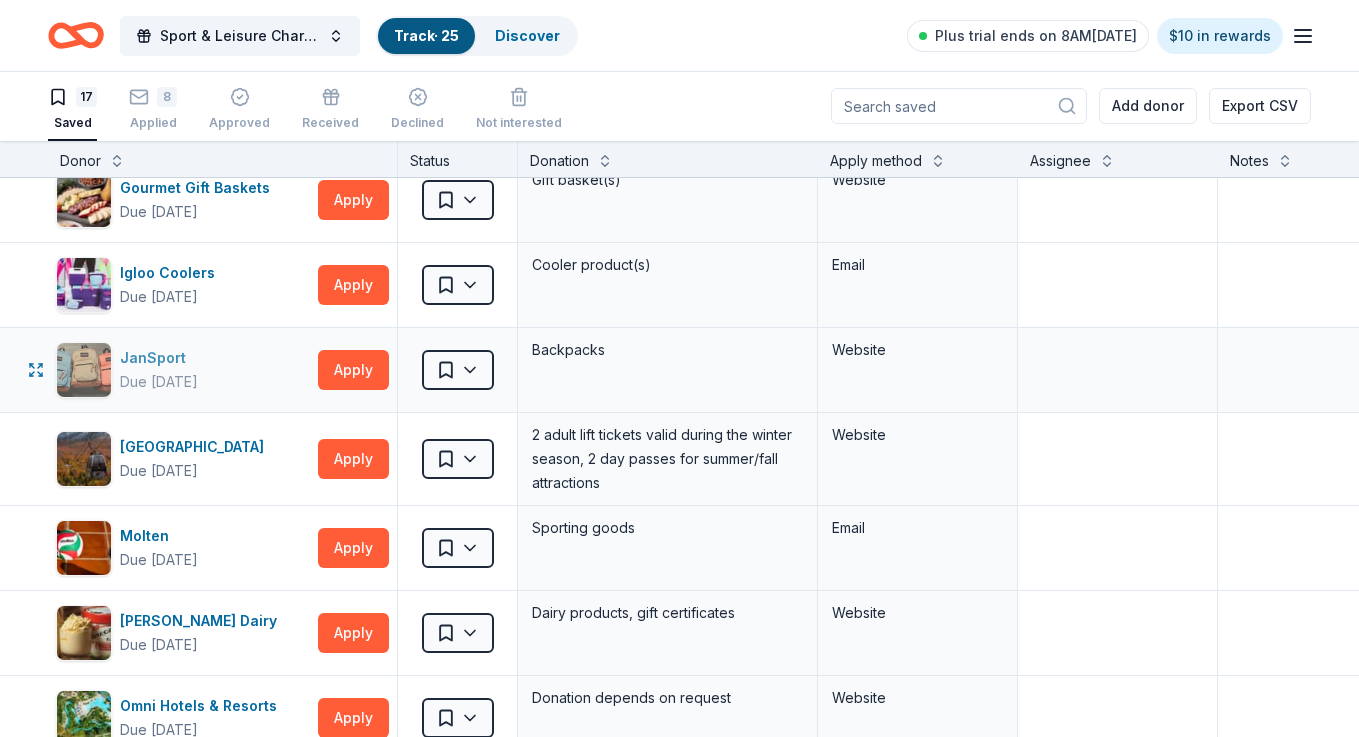 click on "JanSport Due in 50 days" at bounding box center (183, 370) 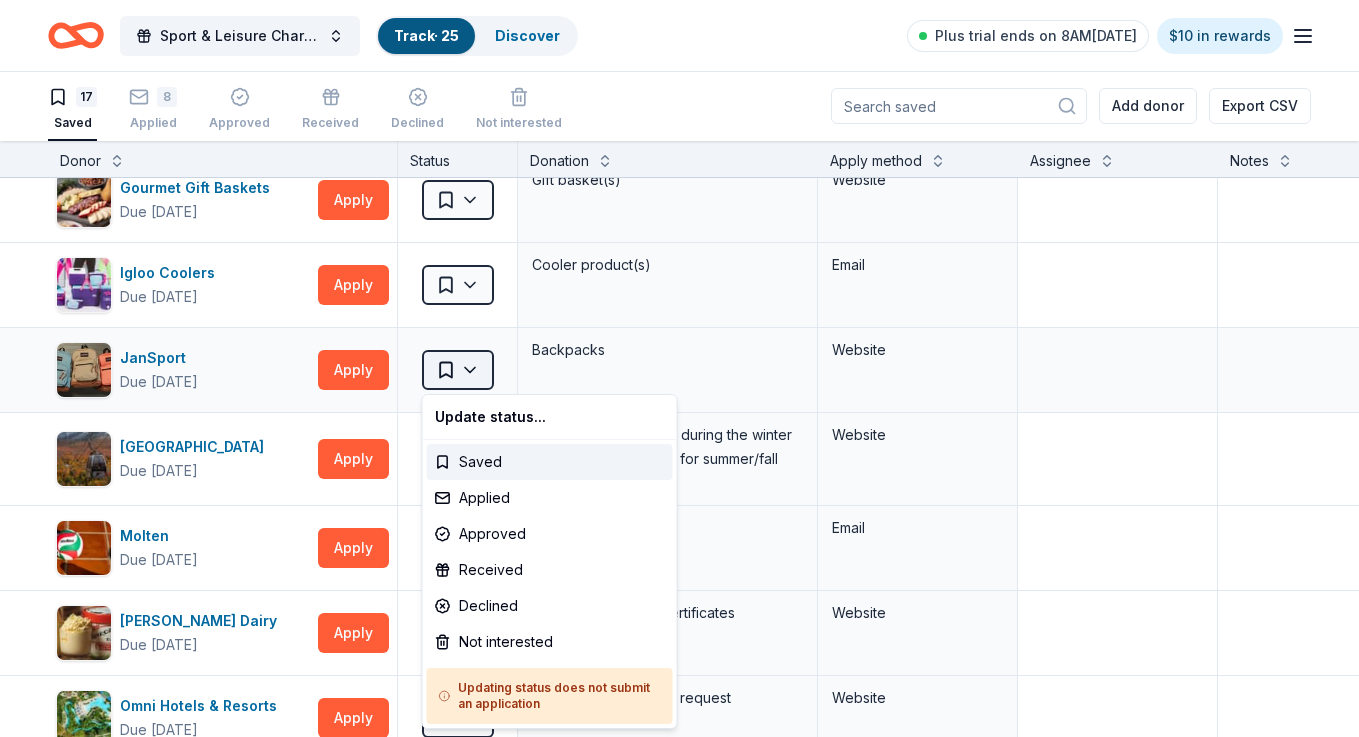 click on "Sport & Leisure Charity Golf Tournament Track  · 25 Discover Plus trial ends on 8AM, 7/17 $10 in rewards 17 Saved 8 Applied Approved Received Declined Not interested Add donor Export CSV Donor Status Donation Apply method Assignee Notes Adidas Due in 50 days Apply Saved Sporting goods, gift card(s) Mail Callaway Golf Due in 50 days Apply Saved Golf equipment Website Dave's Fresh Marketplace Due in 65 days Apply Saved Gift cards, gift baskets, food Website Gourmet Gift Baskets Due in 73 days Apply Saved Gift basket(s) Website Igloo Coolers Due in 50 days Apply Saved Cooler product(s) Email JanSport Due in 50 days Apply Saved Backpacks Website Loon Mountain Resort Due in 50 days Apply Saved 2 adult lift tickets valid during the winter season, 2 day passes for summer/fall attractions Website Molten Due in 50 days Apply Saved Sporting goods Email Munroe Dairy Due in 50 days Apply Saved Dairy products, gift certificates Website Omni Hotels & Resorts Due in 50 days Apply Saved Donation depends on request Website" at bounding box center [679, 367] 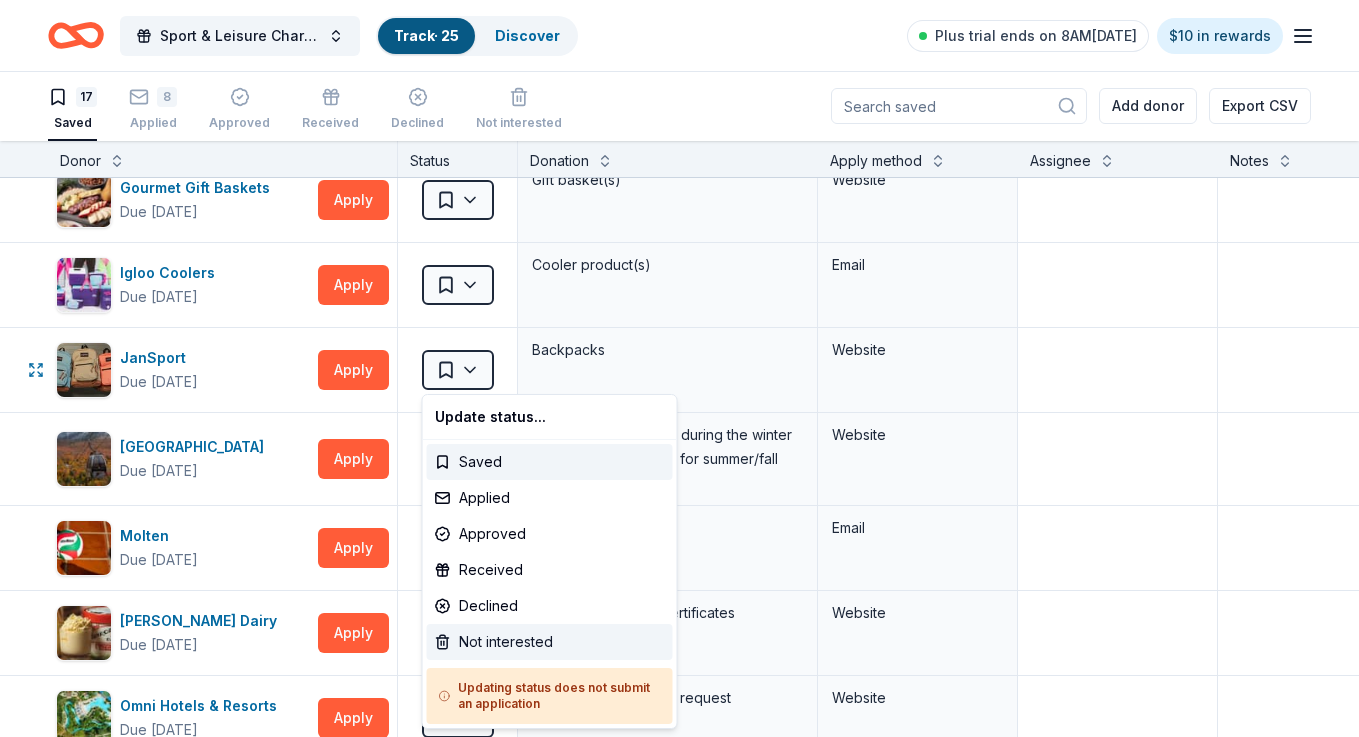 click on "Not interested" at bounding box center [550, 642] 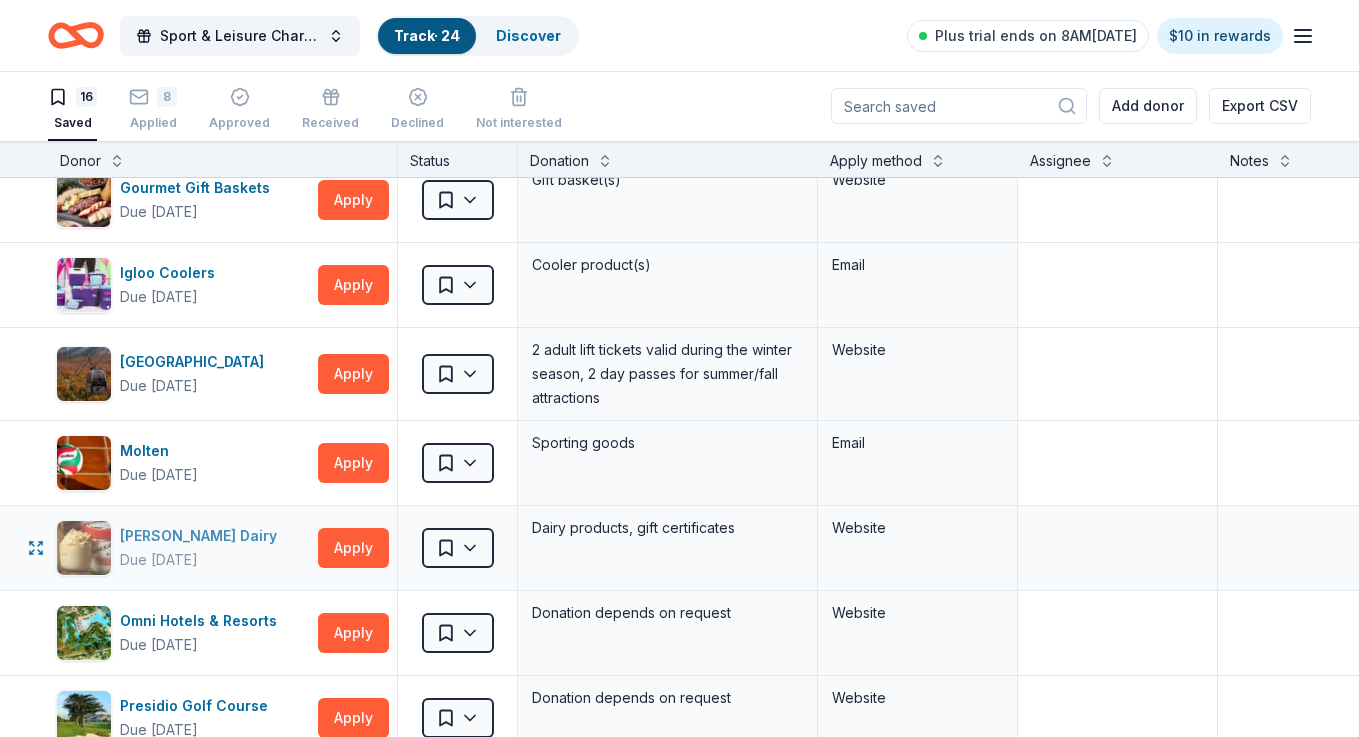 click on "Munroe Dairy" at bounding box center [202, 536] 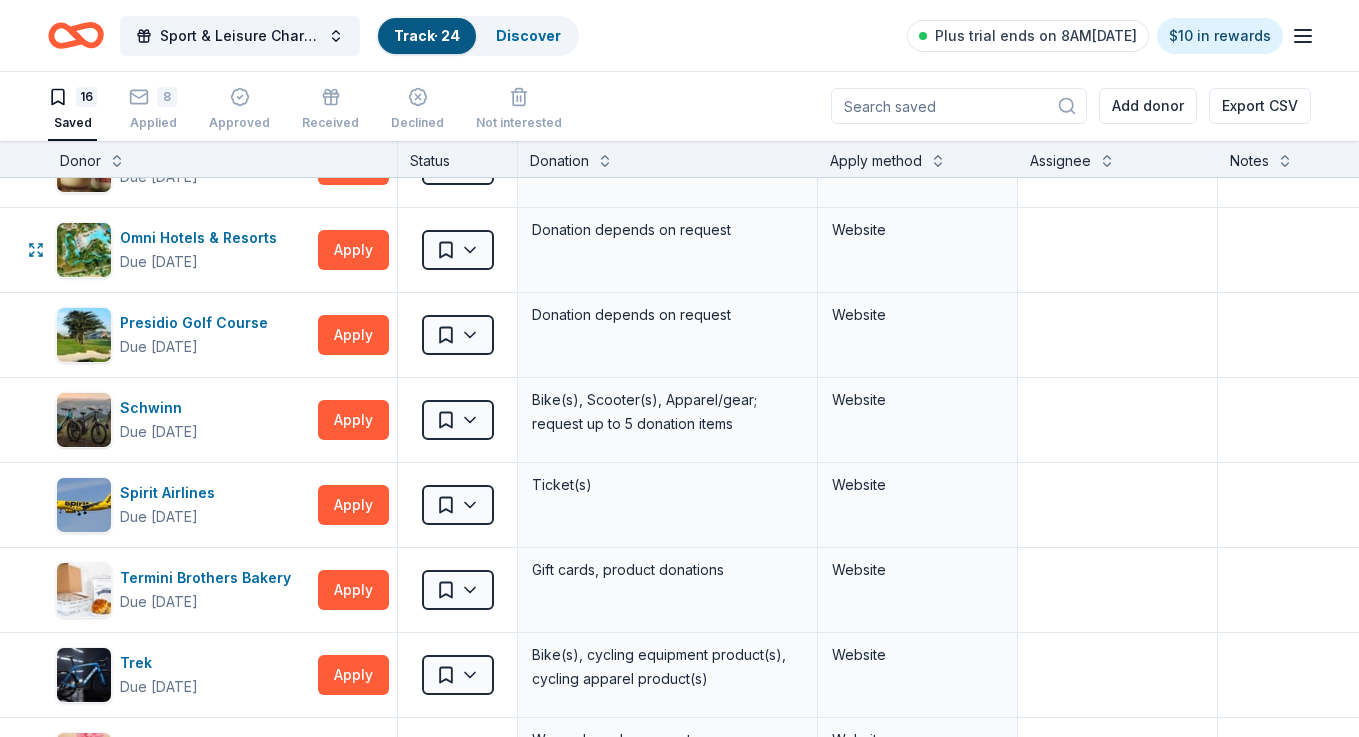 scroll, scrollTop: 662, scrollLeft: 0, axis: vertical 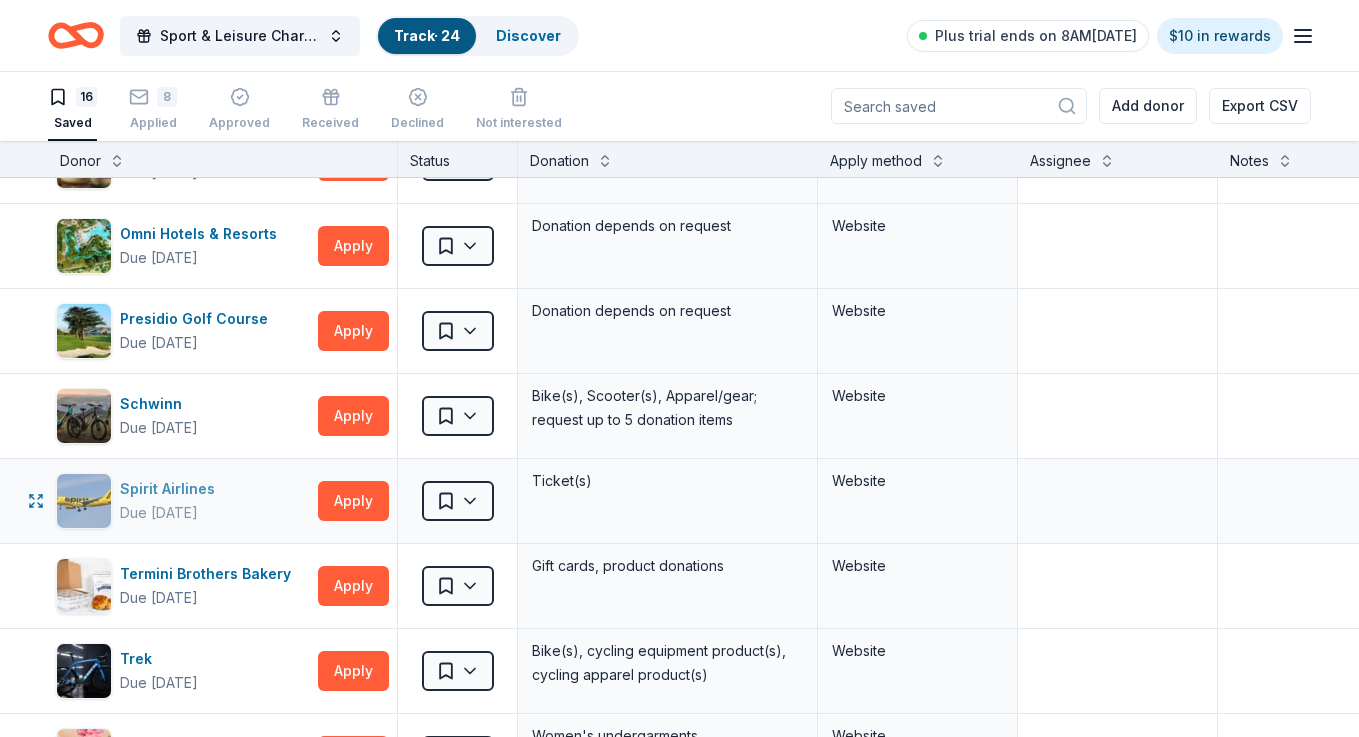 click on "Spirit Airlines" at bounding box center [171, 489] 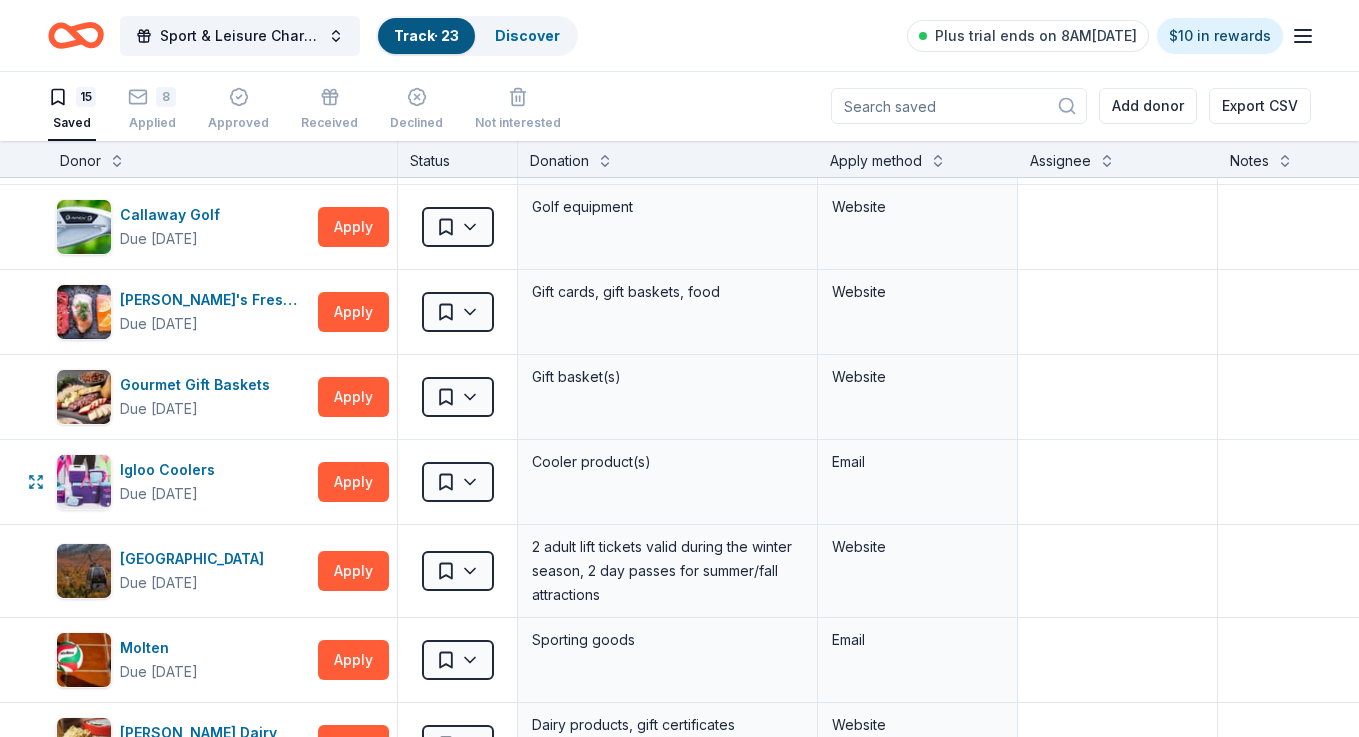 scroll, scrollTop: 69, scrollLeft: 0, axis: vertical 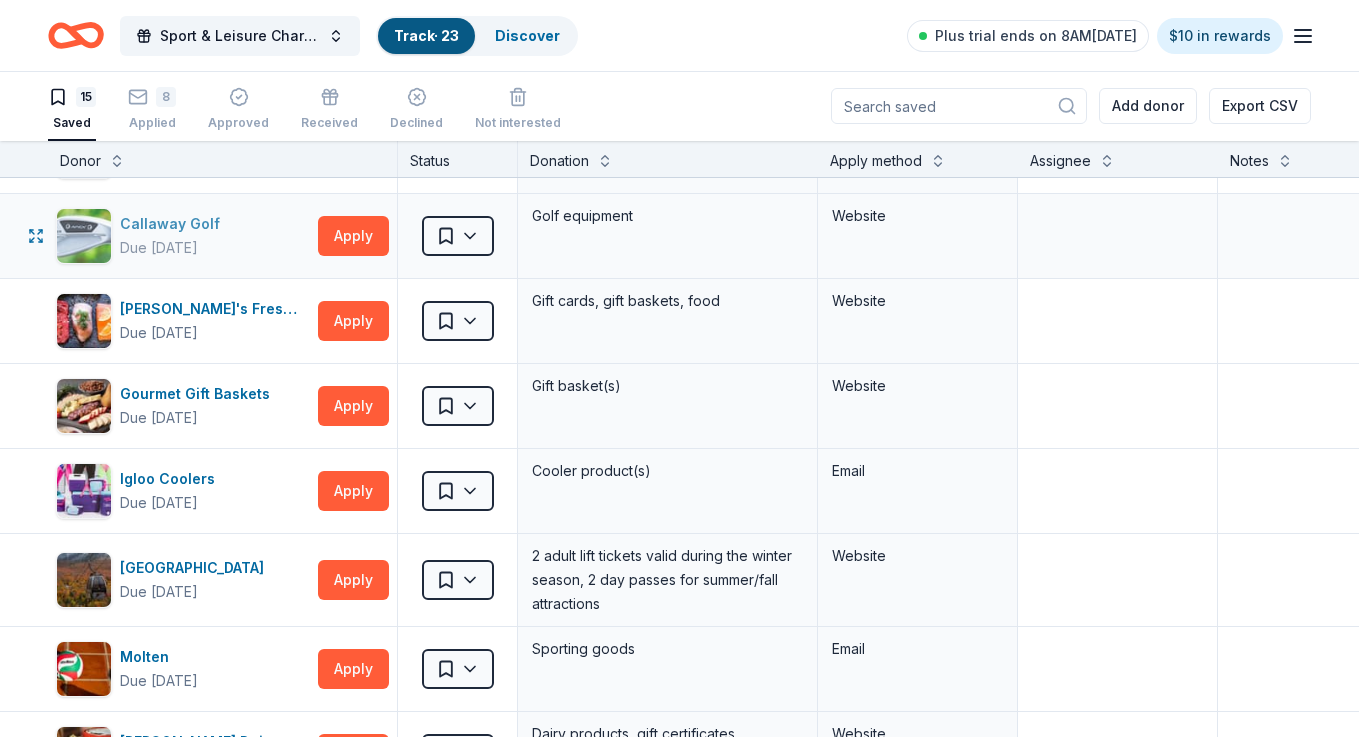 click on "Callaway Golf" at bounding box center [174, 224] 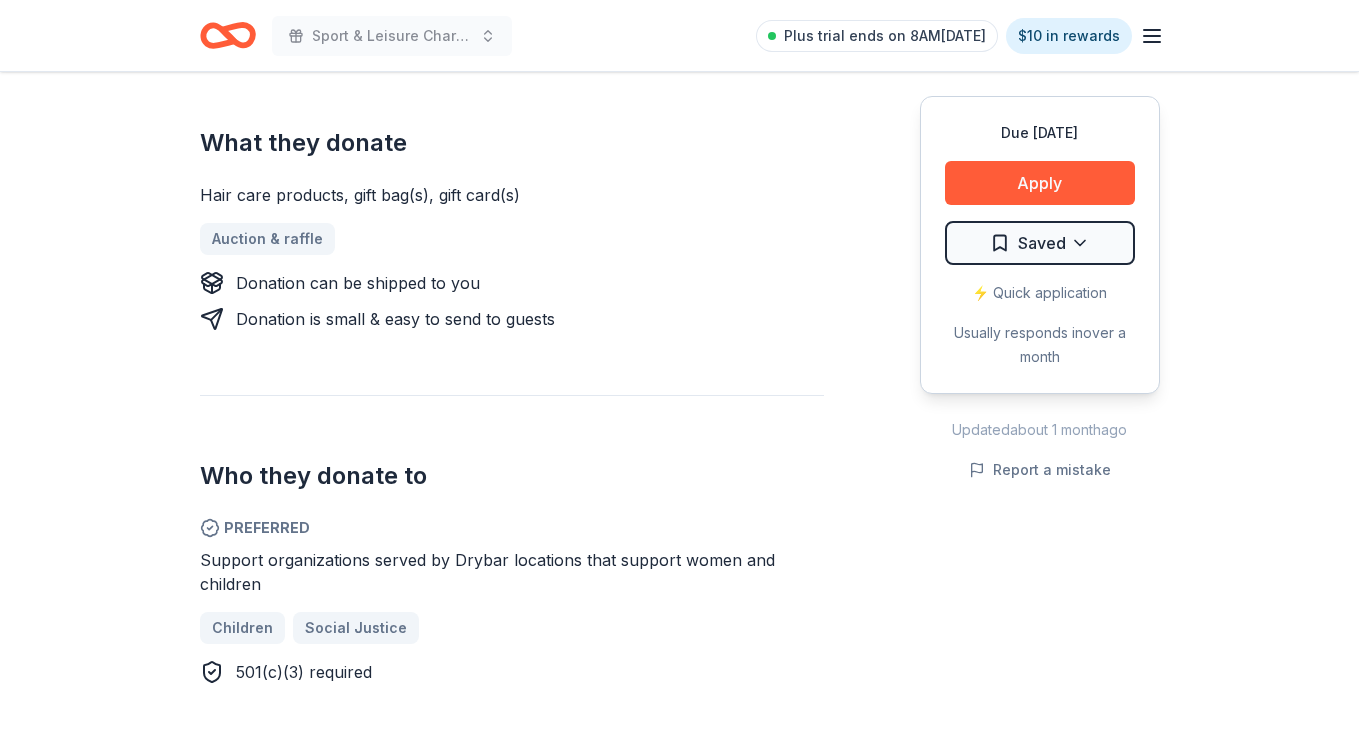 scroll, scrollTop: 762, scrollLeft: 0, axis: vertical 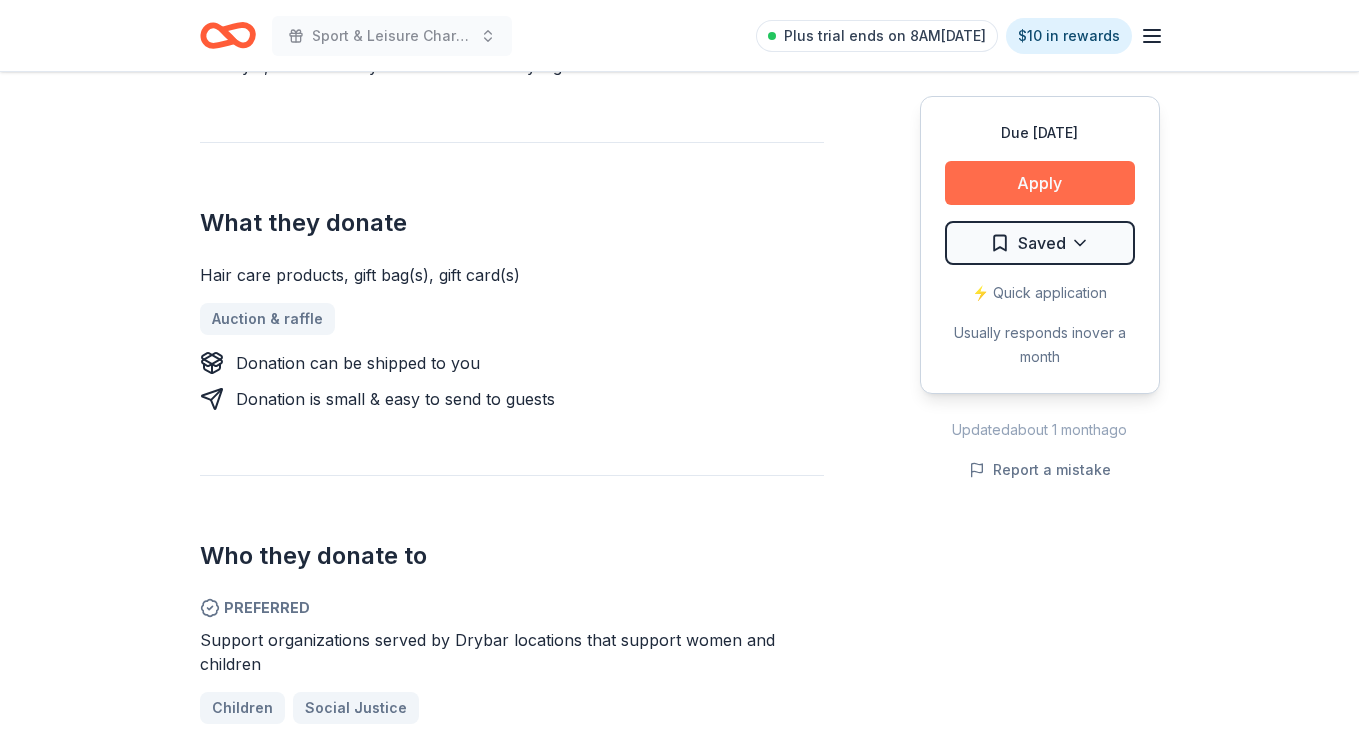click on "Apply" at bounding box center [1040, 183] 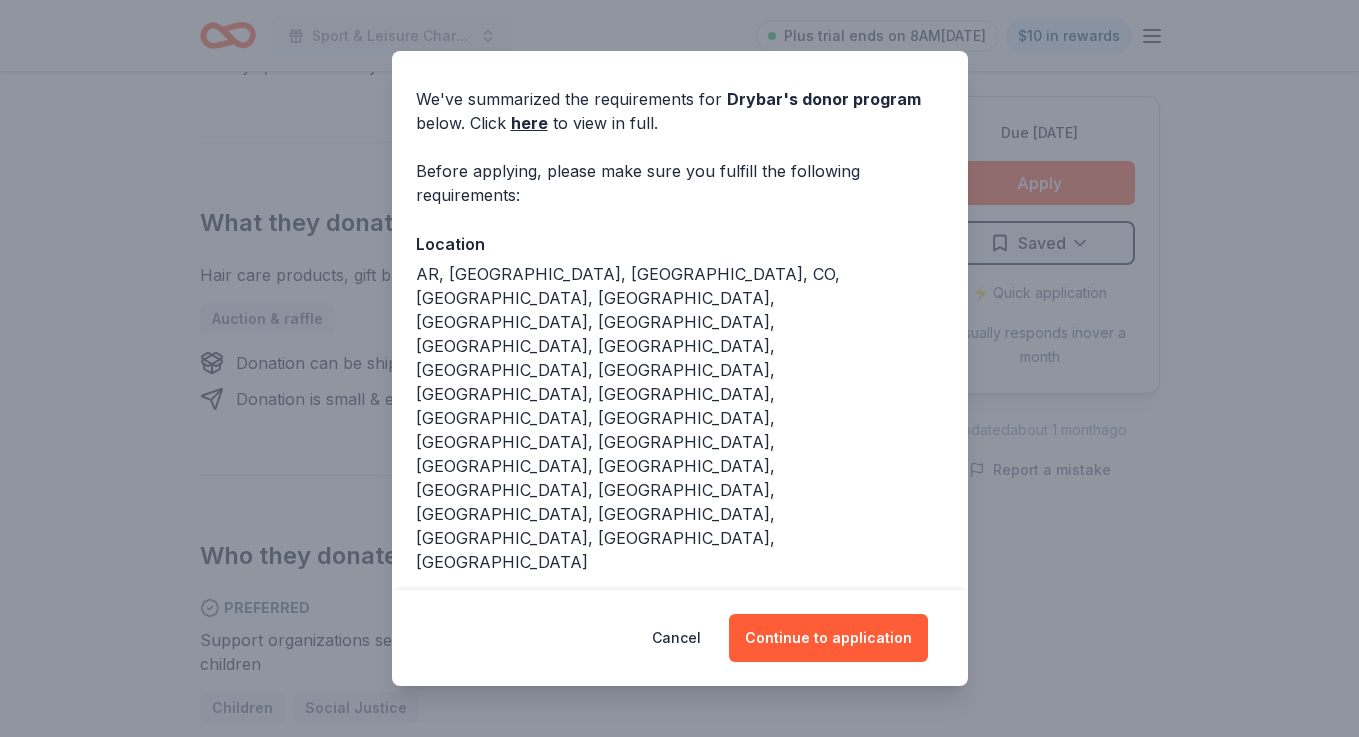 scroll, scrollTop: 68, scrollLeft: 0, axis: vertical 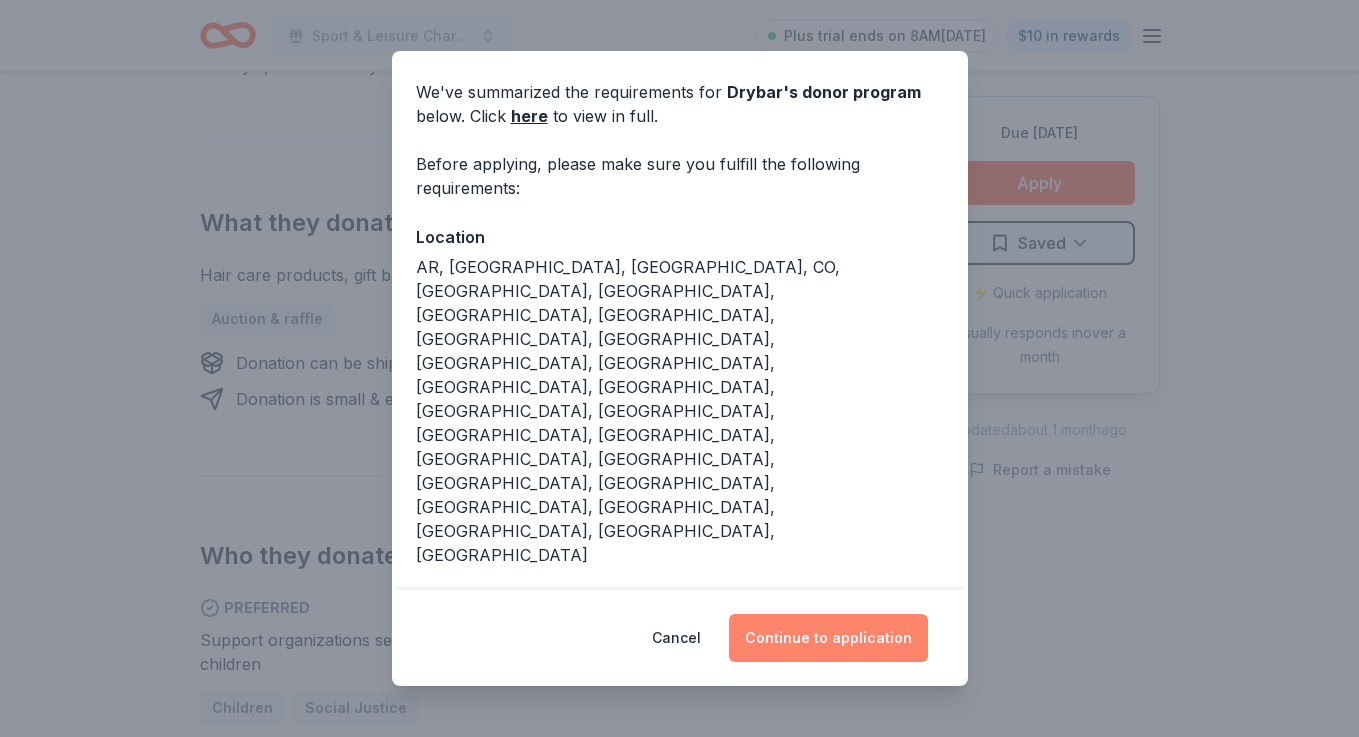 click on "Continue to application" at bounding box center (828, 638) 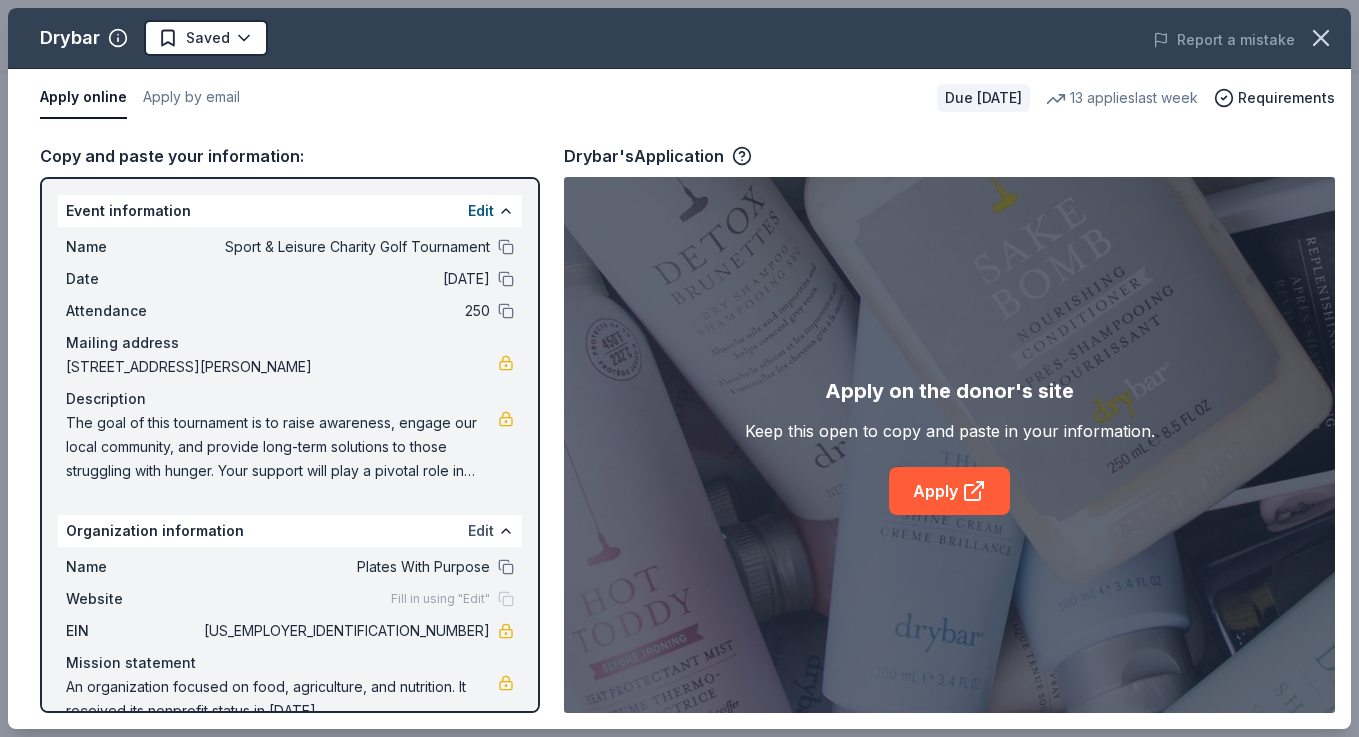 click on "Edit" at bounding box center [481, 531] 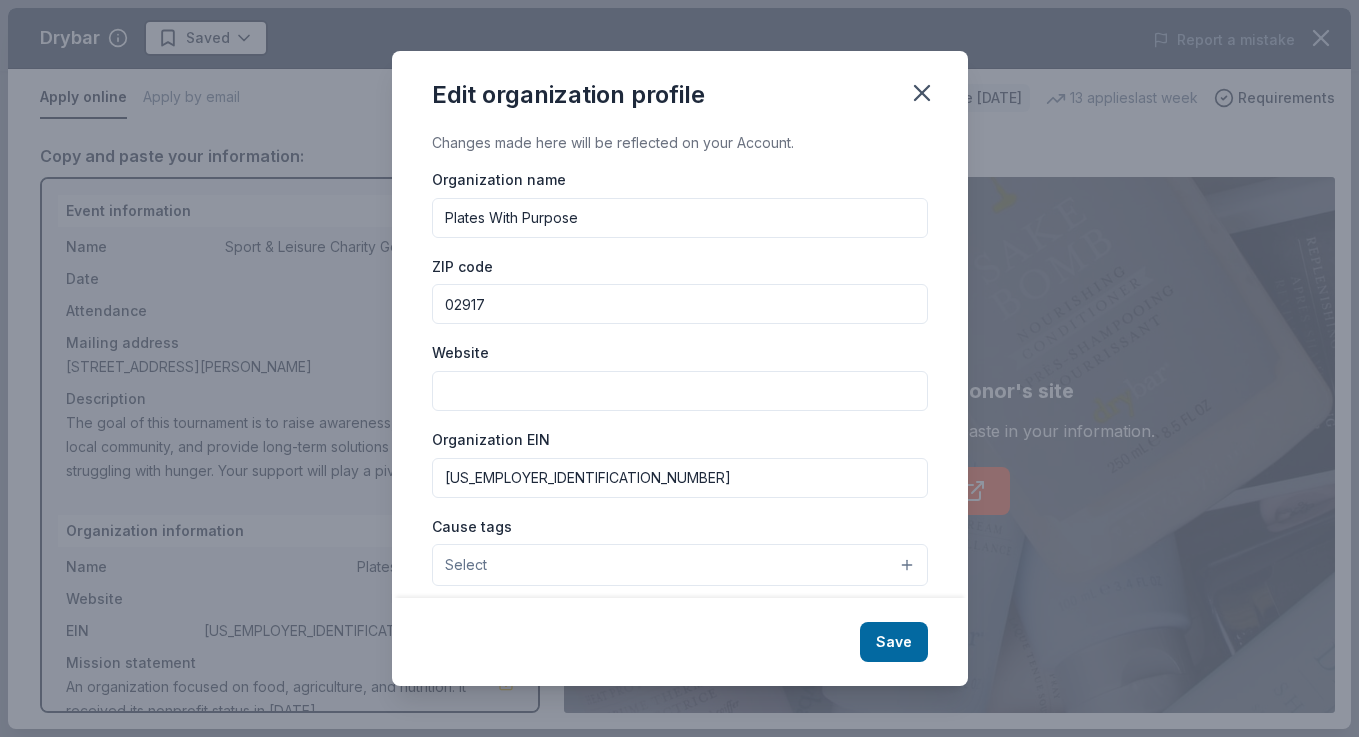 click on "Website" at bounding box center (680, 391) 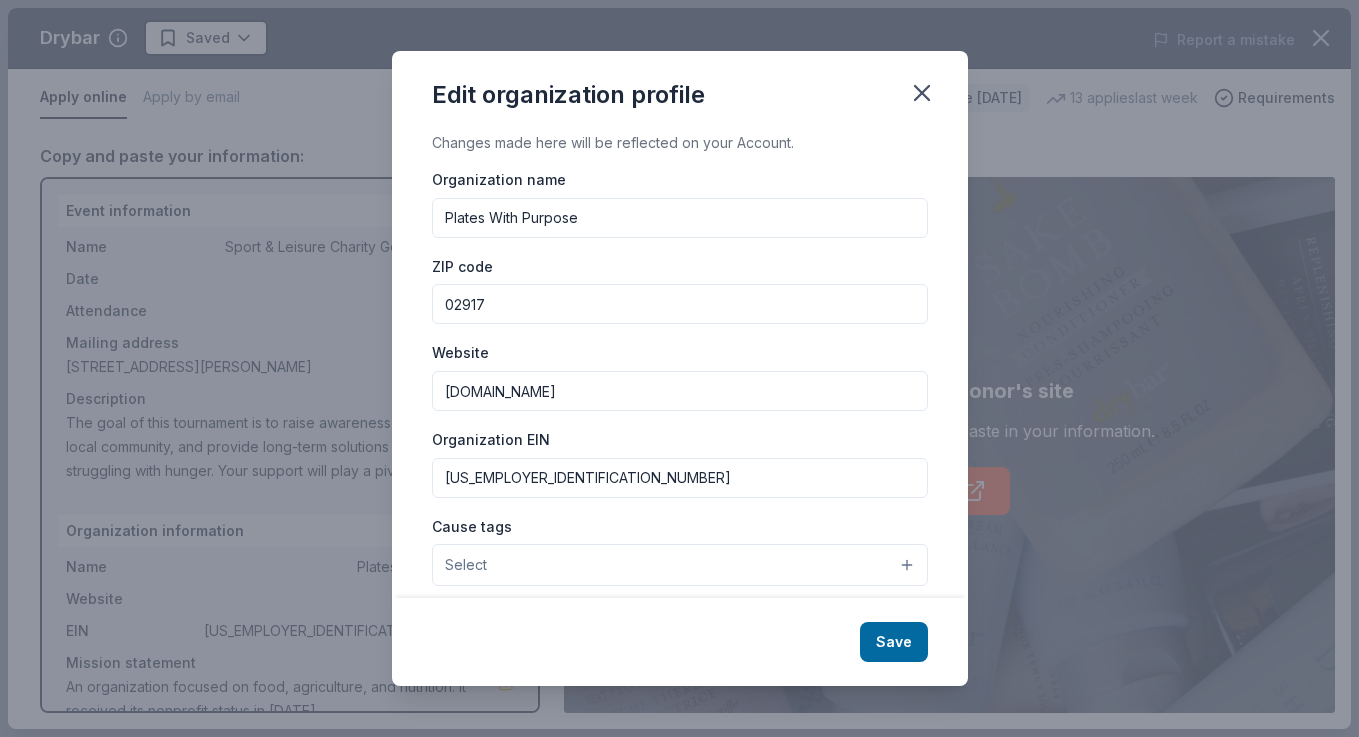 type on "www.plateswithpurpose.org" 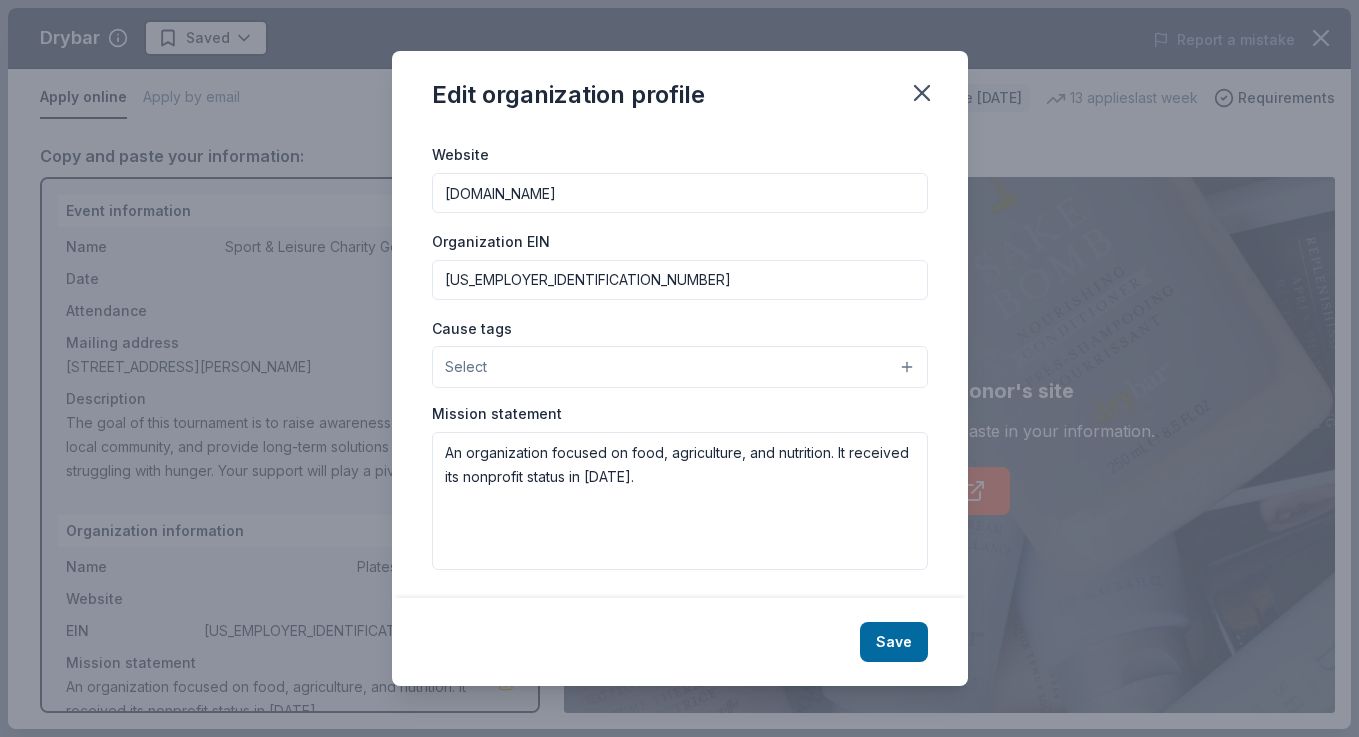scroll, scrollTop: 202, scrollLeft: 0, axis: vertical 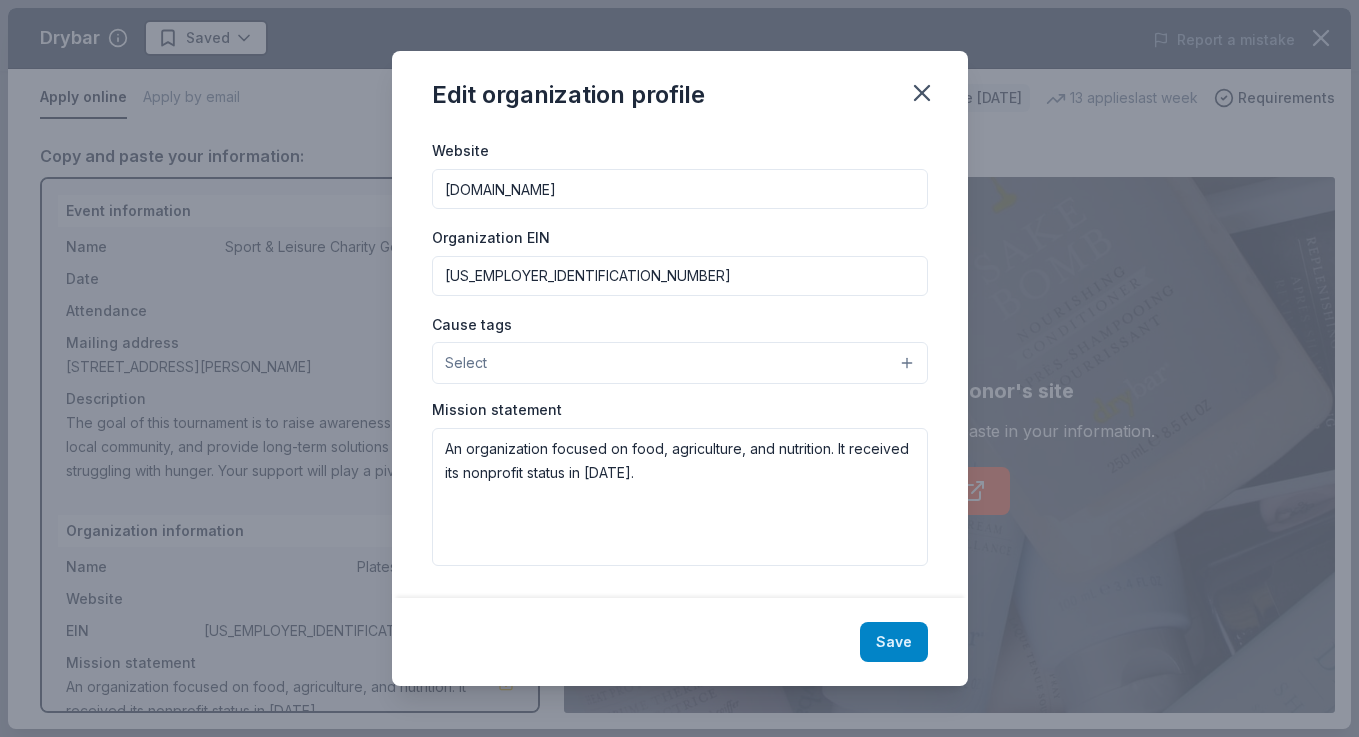 click on "Save" at bounding box center [894, 642] 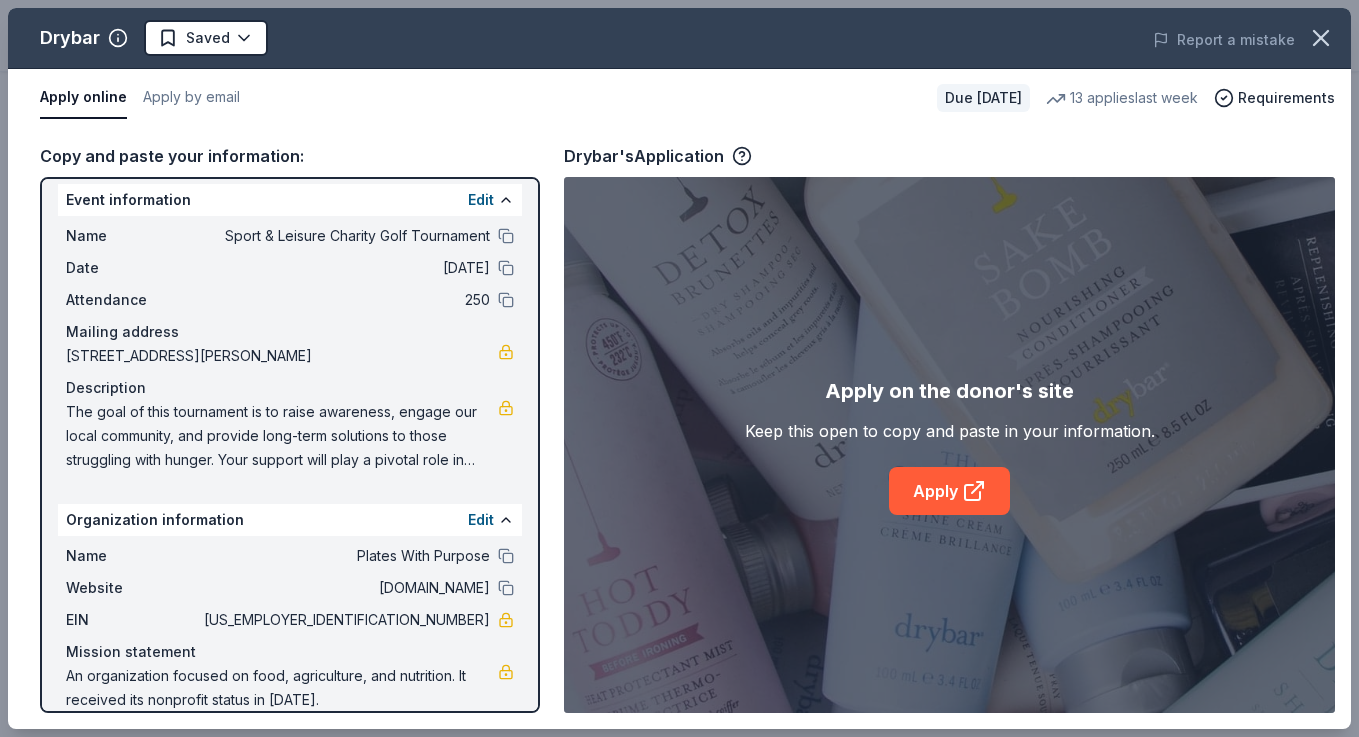 scroll, scrollTop: 0, scrollLeft: 0, axis: both 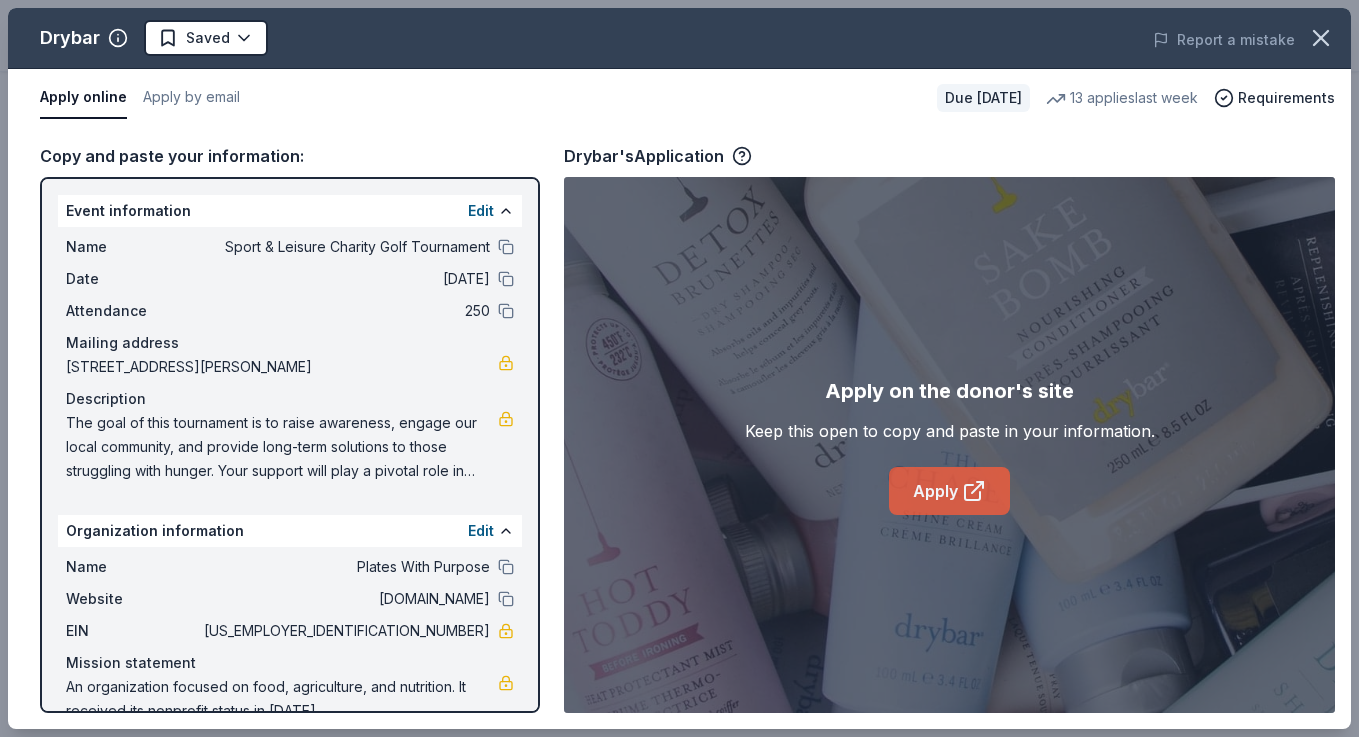 click on "Apply" at bounding box center (949, 491) 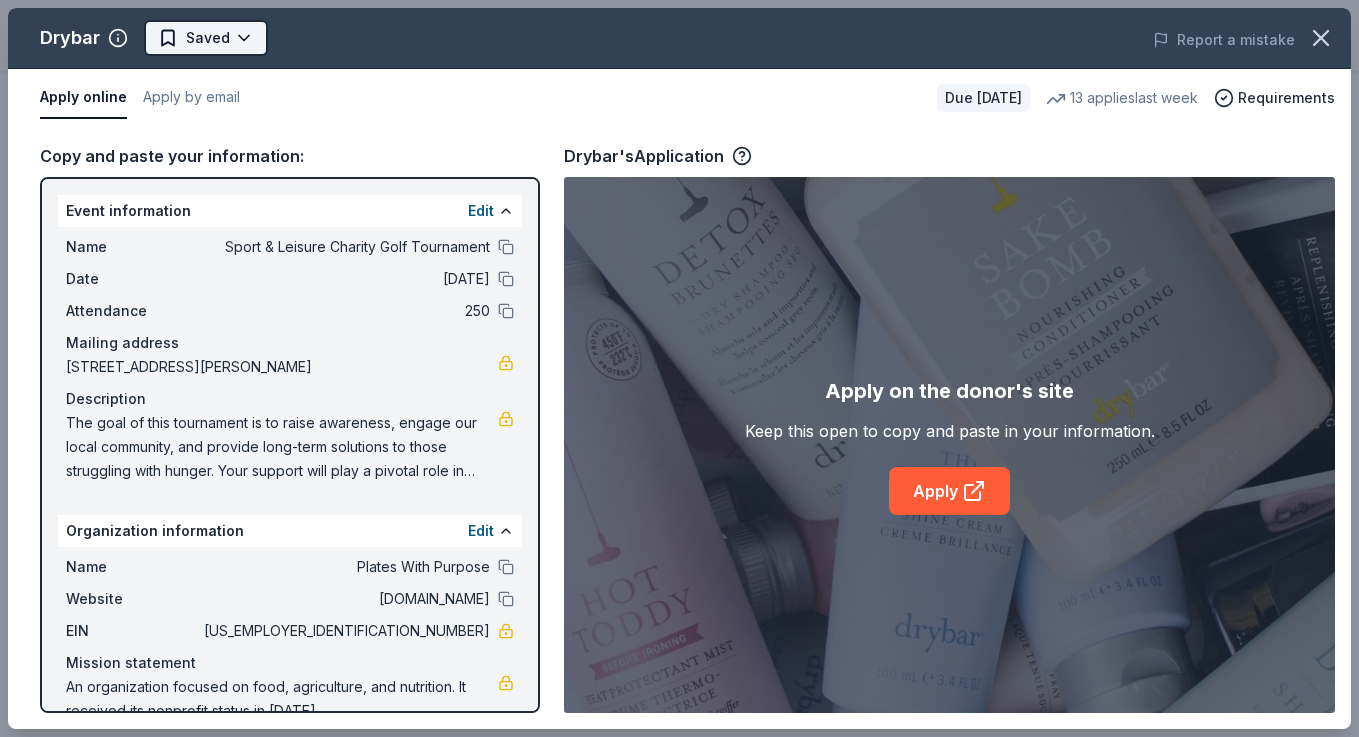 click on "Sport & Leisure Charity Golf Tournament Plus trial ends on 8AM, 7/17 $10 in rewards Due in 38 days Share Drybar New 13   applies  last week approval rate donation value Share Donating in AR, AZ, CA, CO, FL, GA, IL, KY, MA, MD, MN, MO, NC, NV, NY, OH, OK, OR, PA, RI, SC, TN, TX, UT, VA, WA, WI Drybar is a hairstyling and hair care company with salons and a product line that cater to hair care in all forms. They offer everything for the perfect blowout hairstyle, from blowdryers to brushes to styling mousses. What they donate Hair care products, gift bag(s), gift card(s) Auction & raffle Donation can be shipped to you Donation is small & easy to send to guests Who they donate to  Preferred Support organizations served by Drybar locations that support women and children Children Social Justice 501(c)(3) required Due in 38 days Apply Saved ⚡️ Quick application Usually responds in  over a month Updated  about 1 month  ago Report a mistake approval rate 20 % approved 30 % declined 50 % no response (average) 20%" at bounding box center (679, -394) 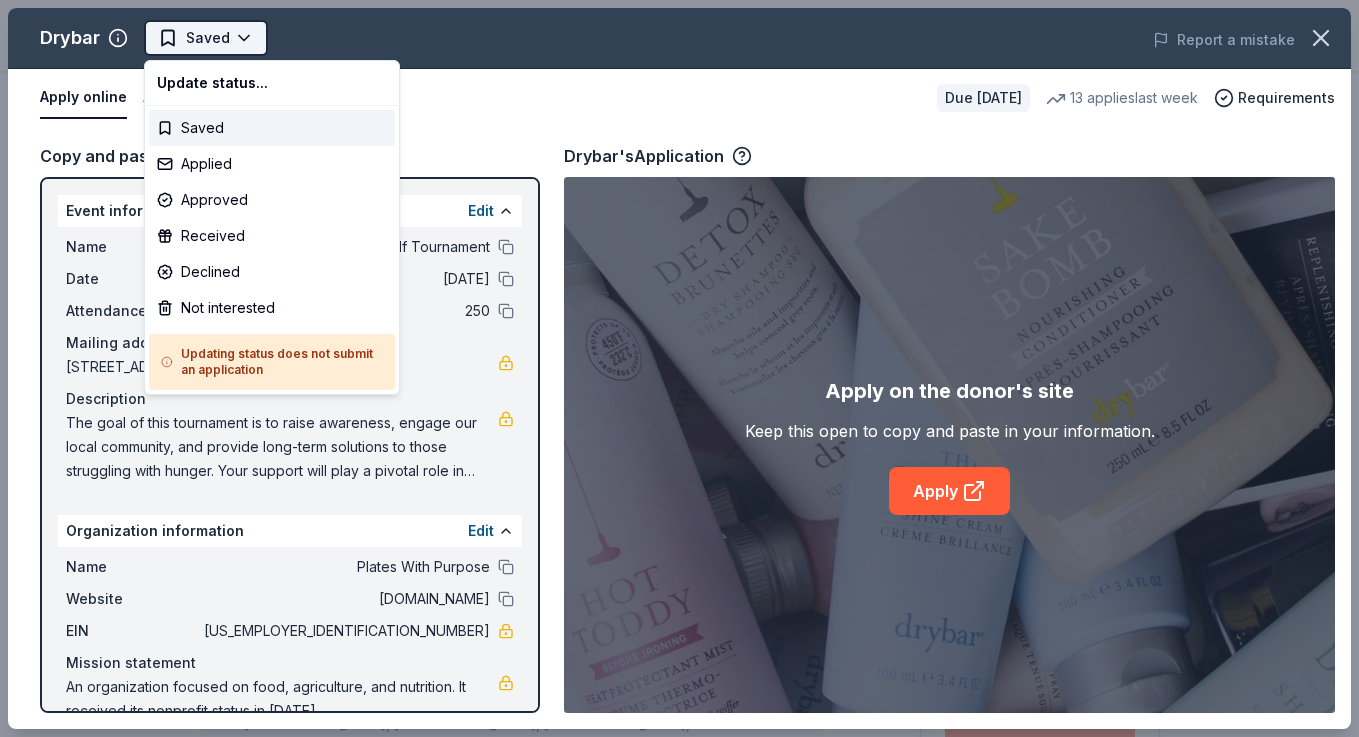 scroll, scrollTop: 0, scrollLeft: 0, axis: both 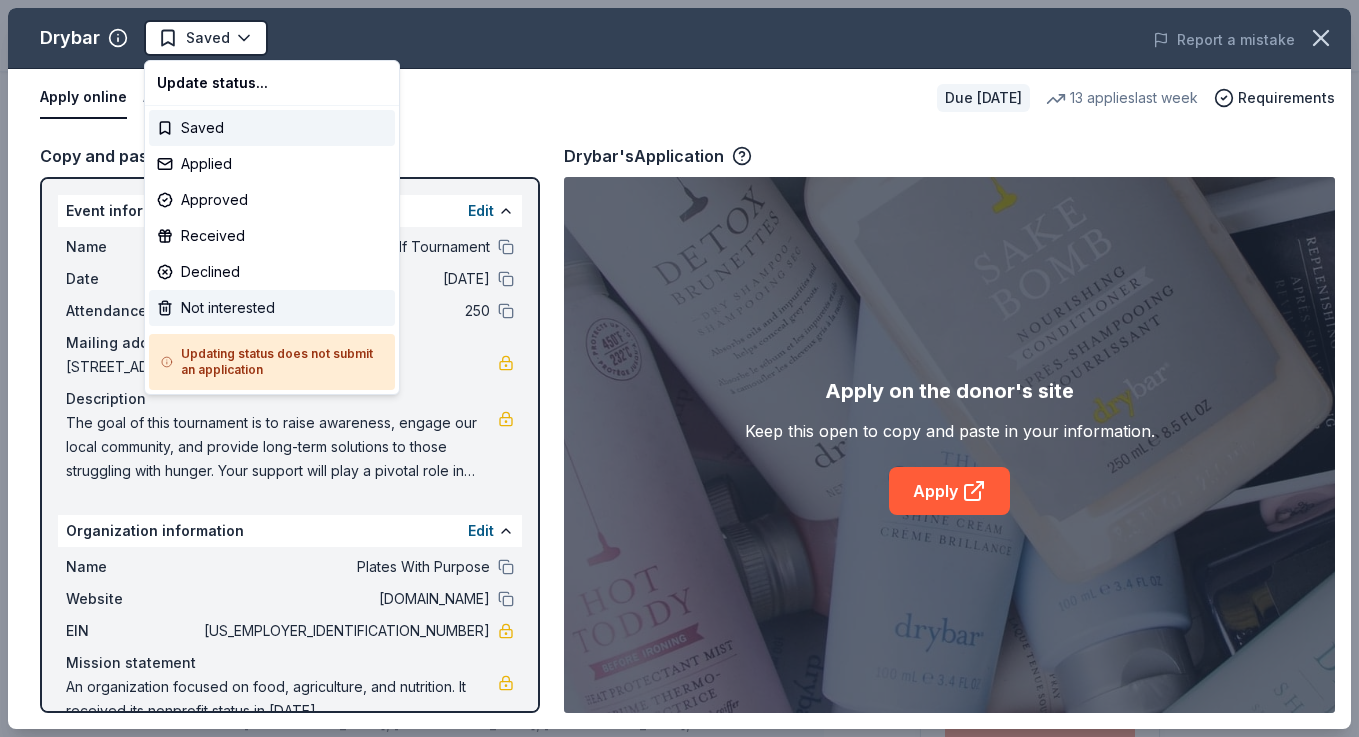 click on "Not interested" at bounding box center (272, 308) 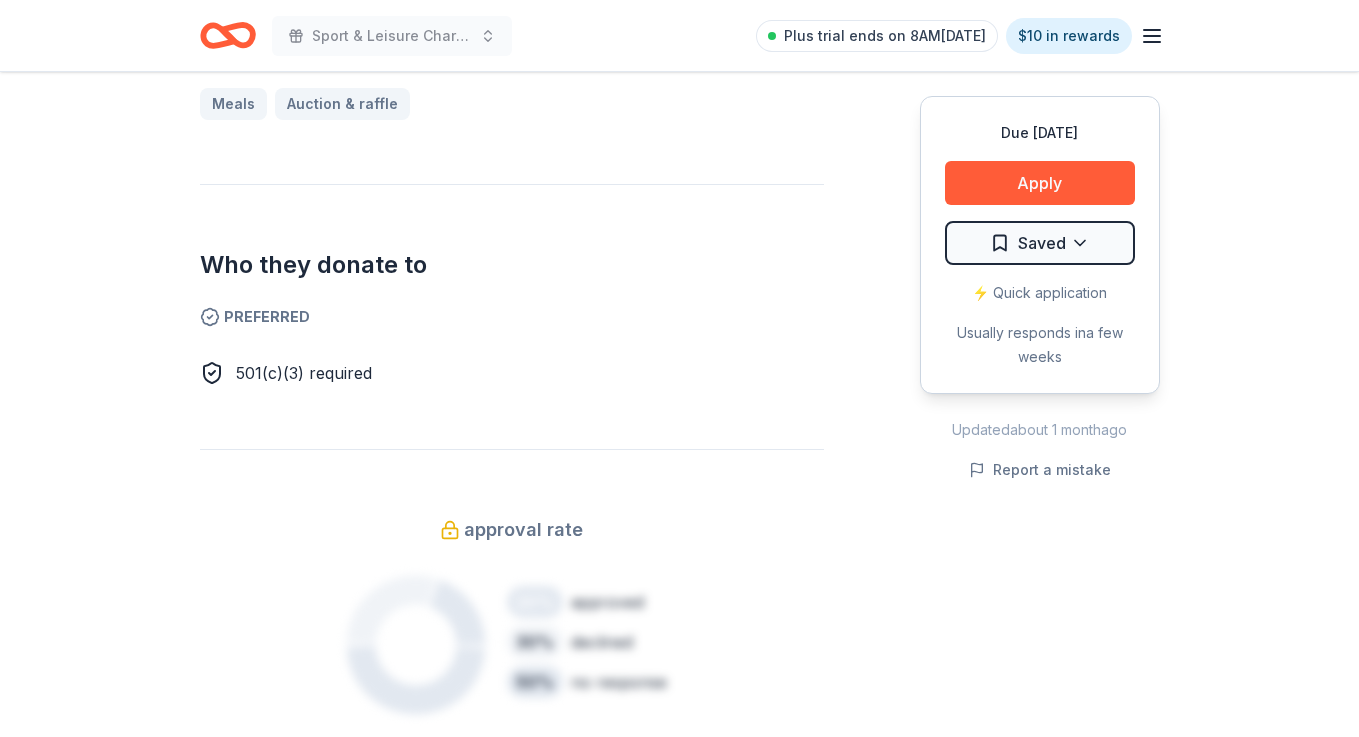 scroll, scrollTop: 1135, scrollLeft: 0, axis: vertical 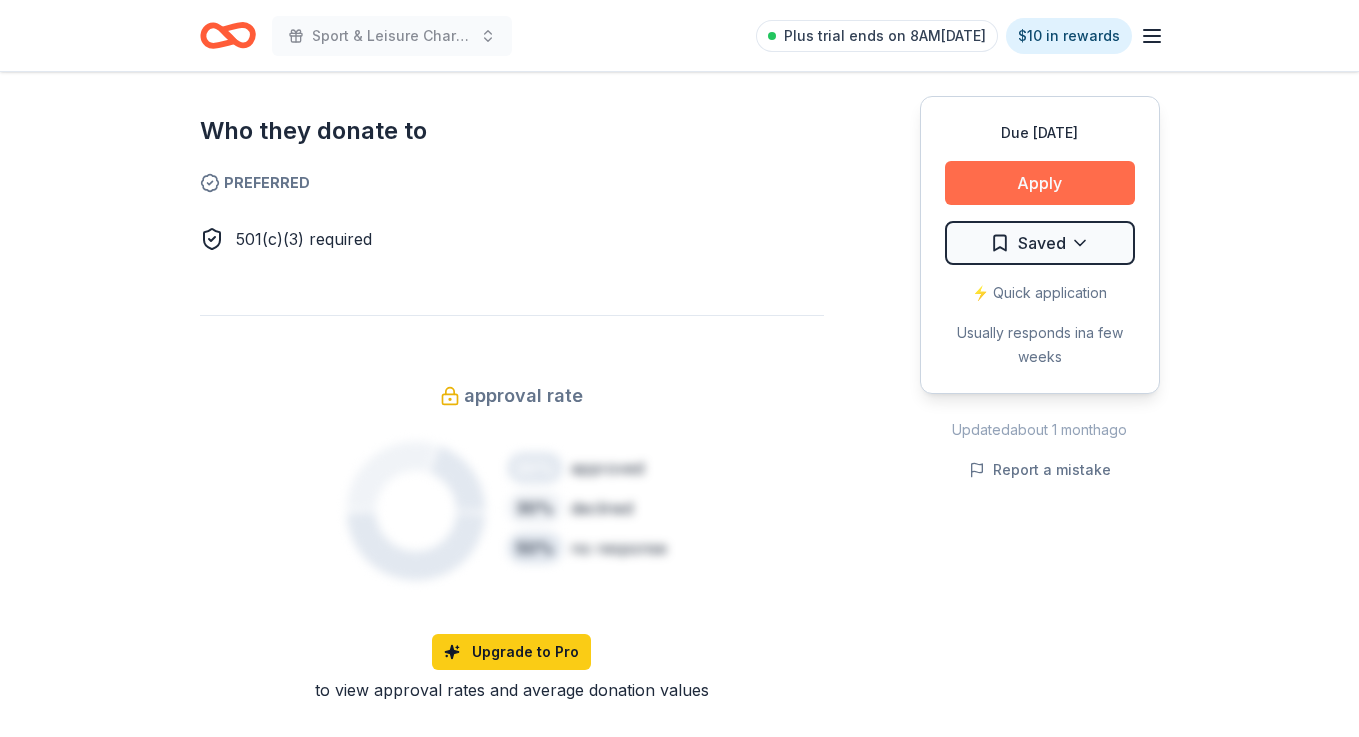 click on "Apply" at bounding box center [1040, 183] 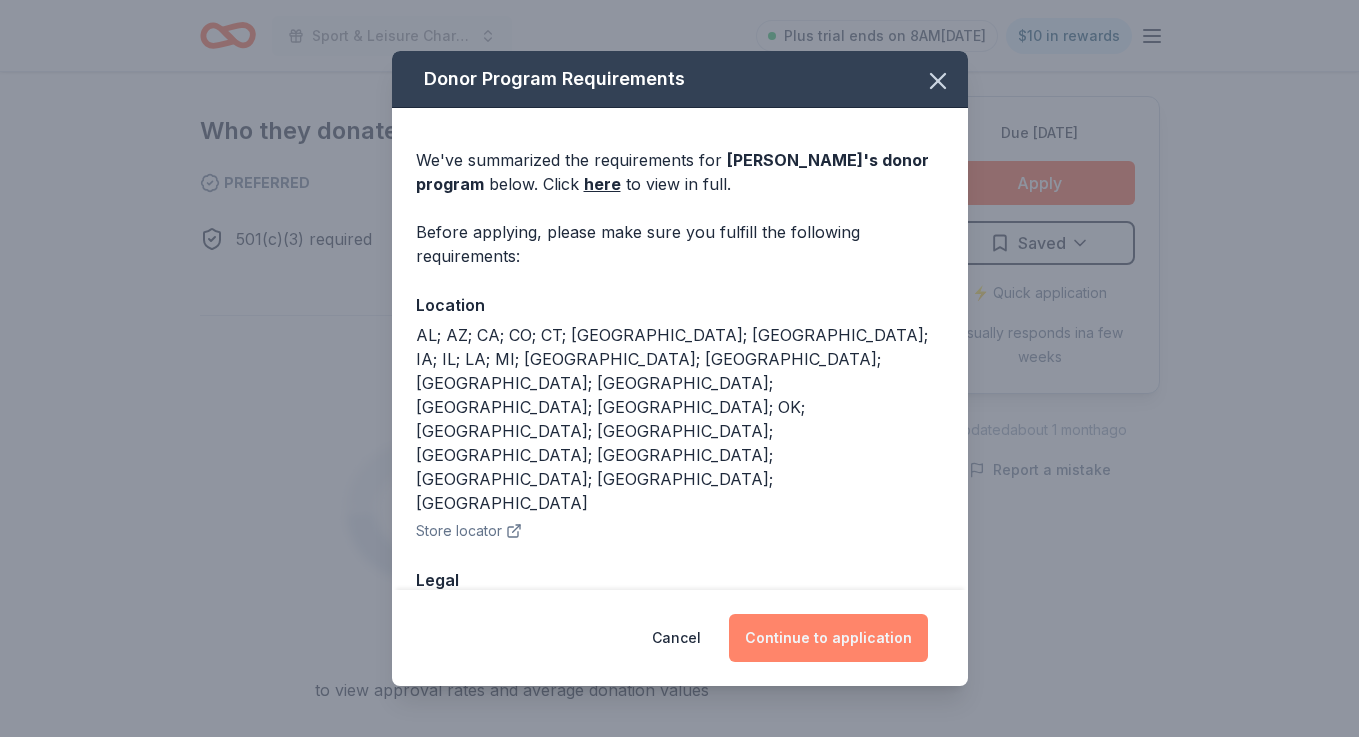 click on "Continue to application" at bounding box center (828, 638) 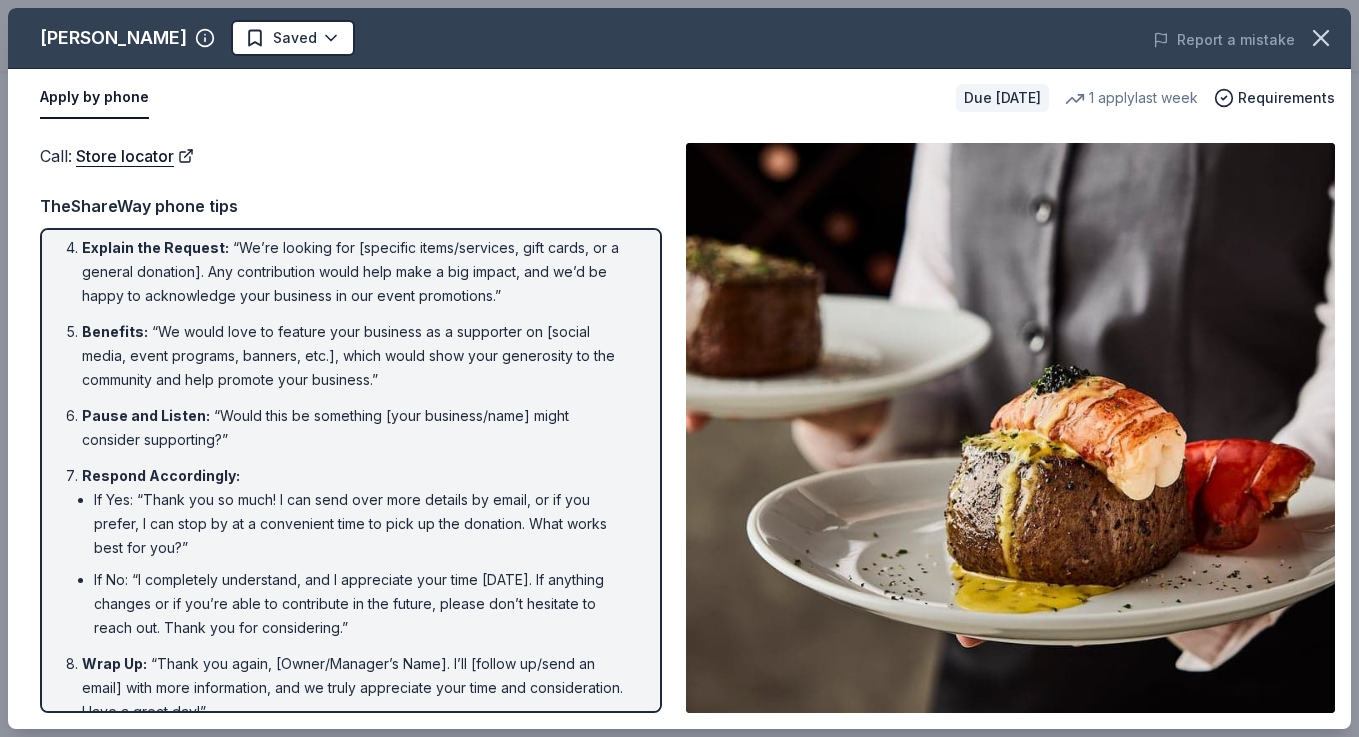 scroll, scrollTop: 291, scrollLeft: 0, axis: vertical 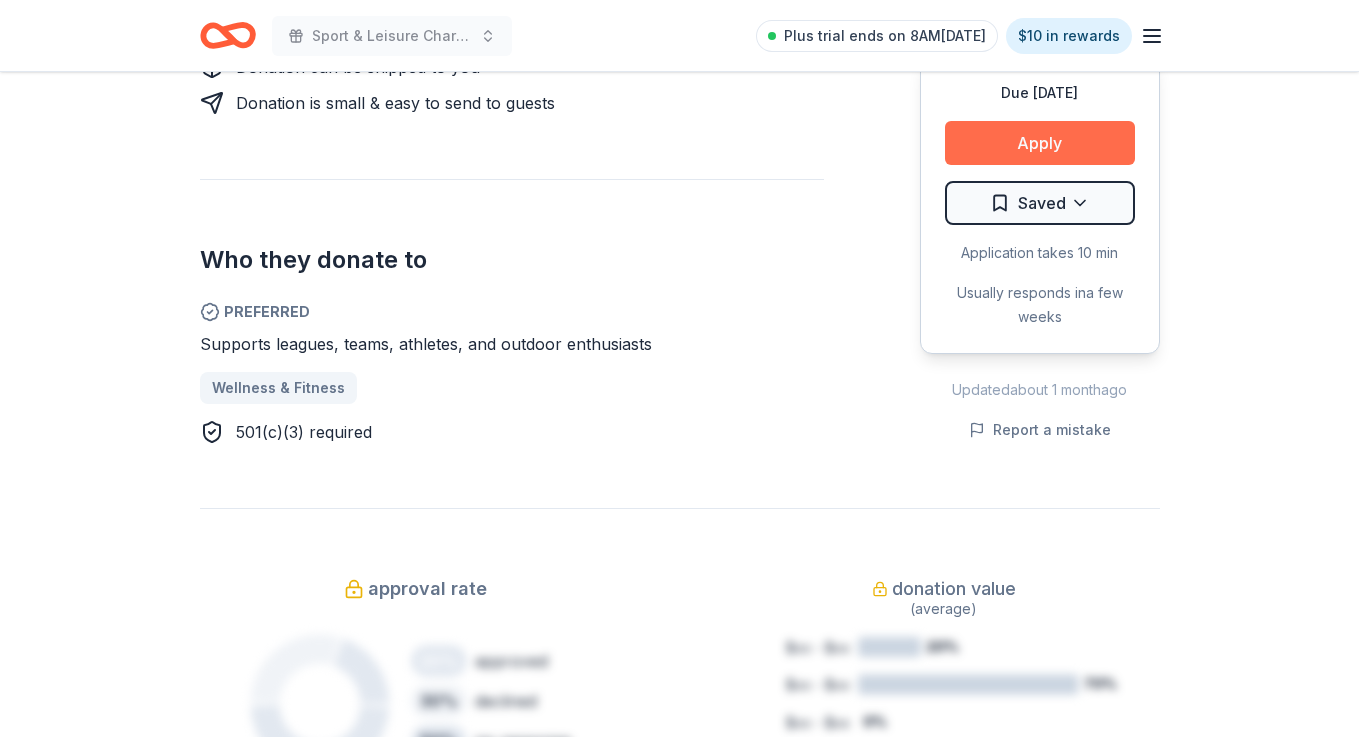 click on "Apply" at bounding box center (1040, 143) 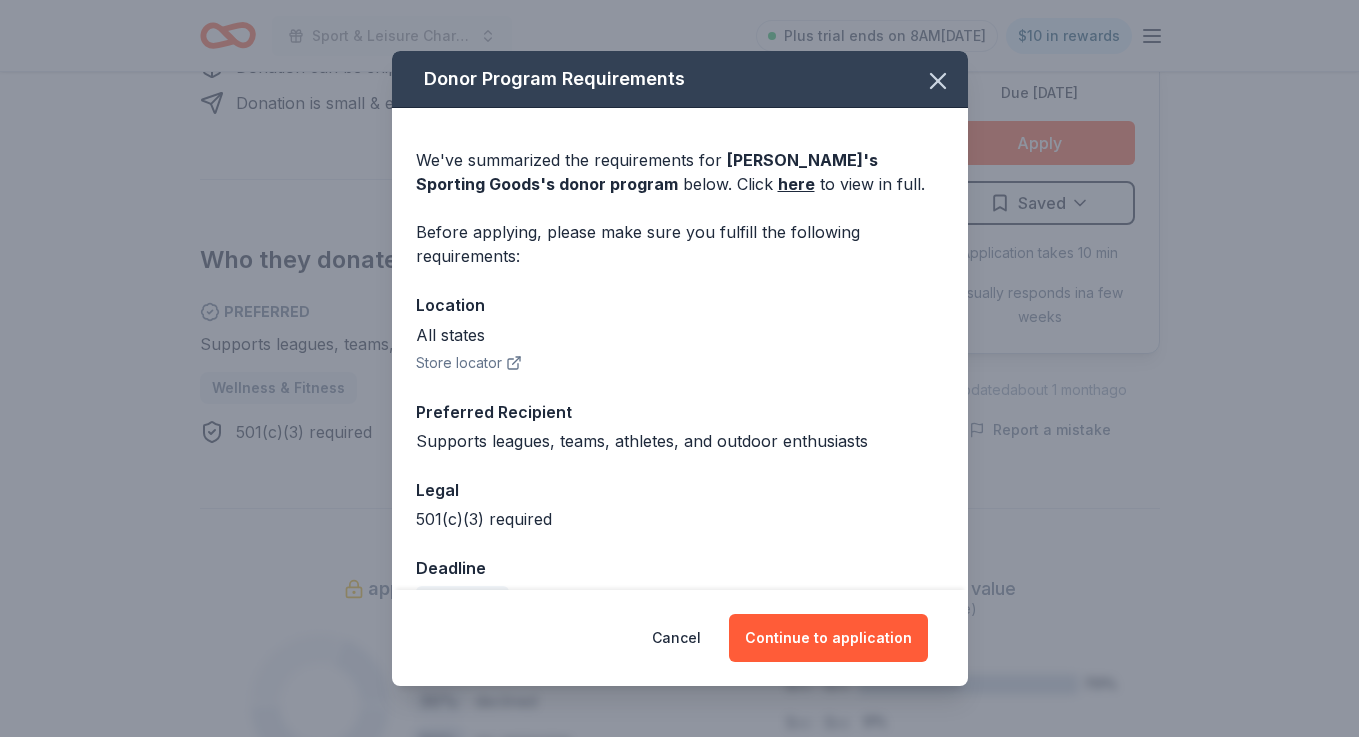 scroll, scrollTop: 48, scrollLeft: 0, axis: vertical 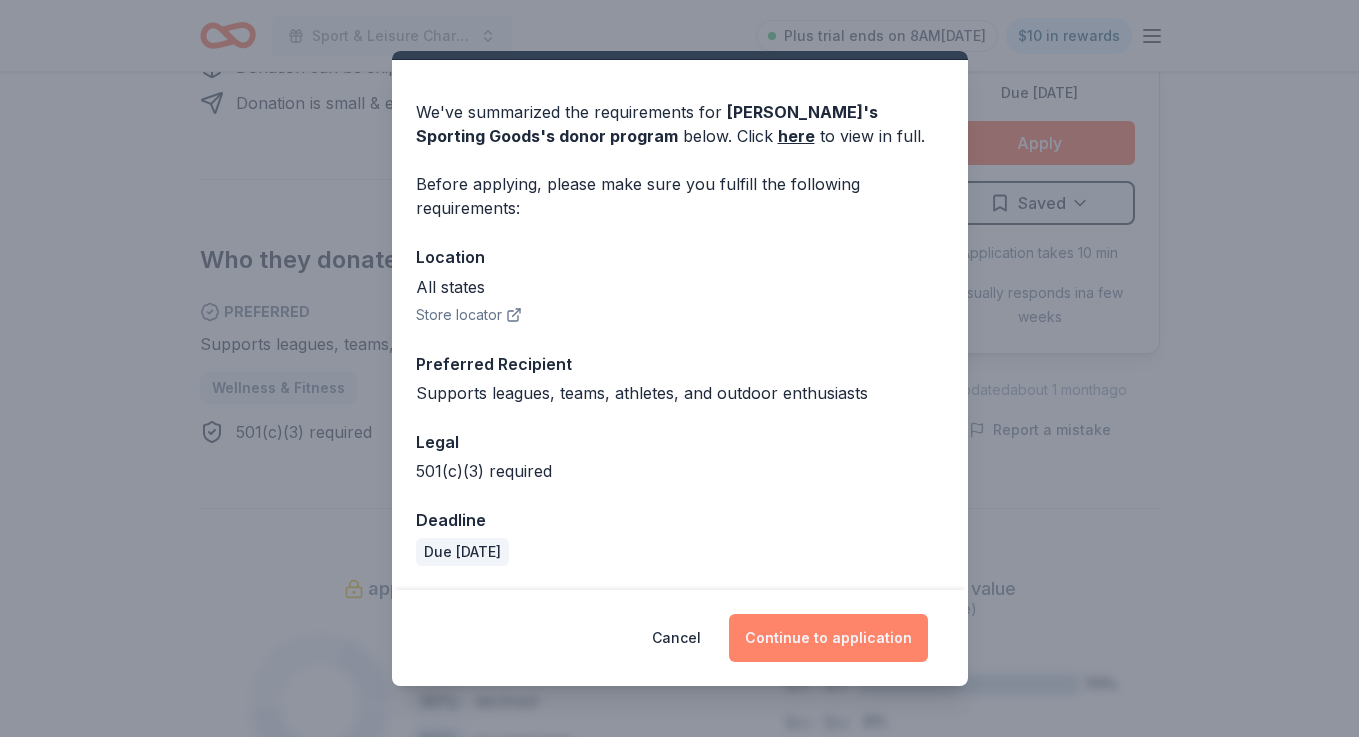 click on "Continue to application" at bounding box center [828, 638] 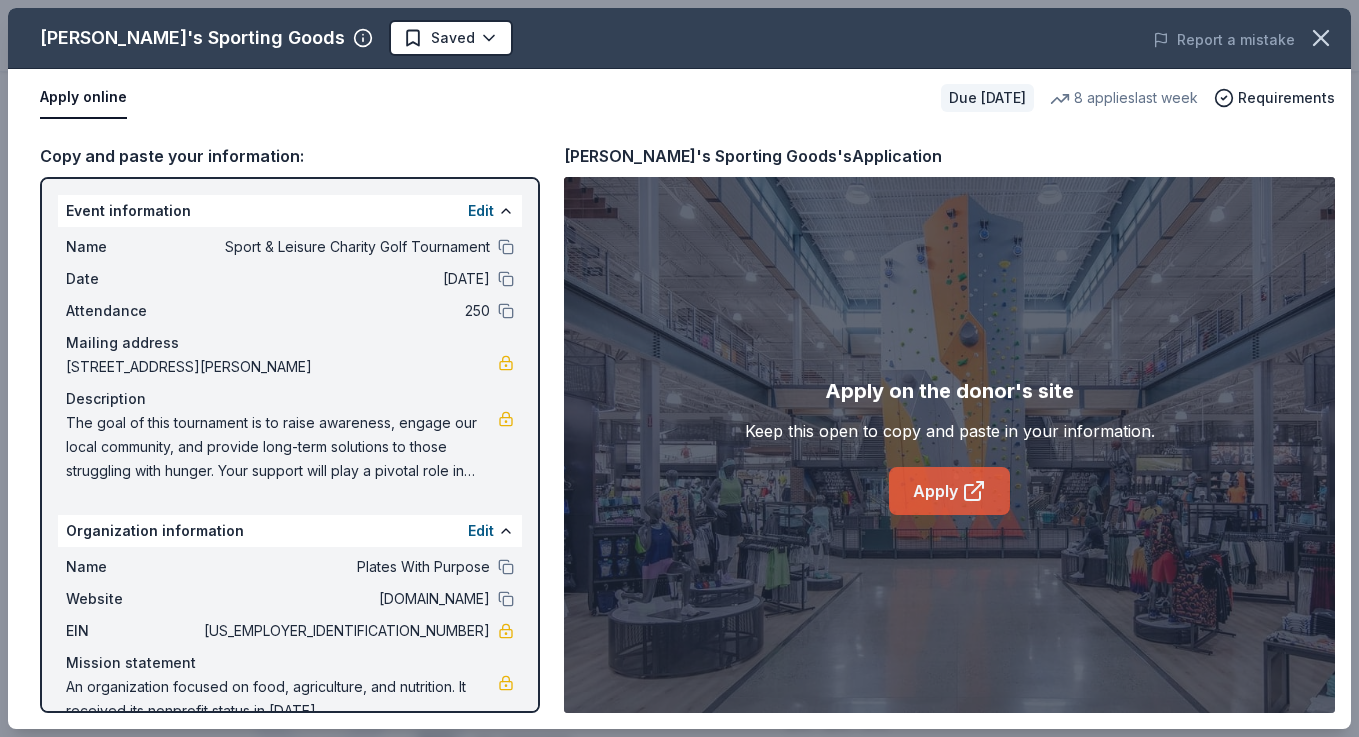 click on "Apply" at bounding box center [949, 491] 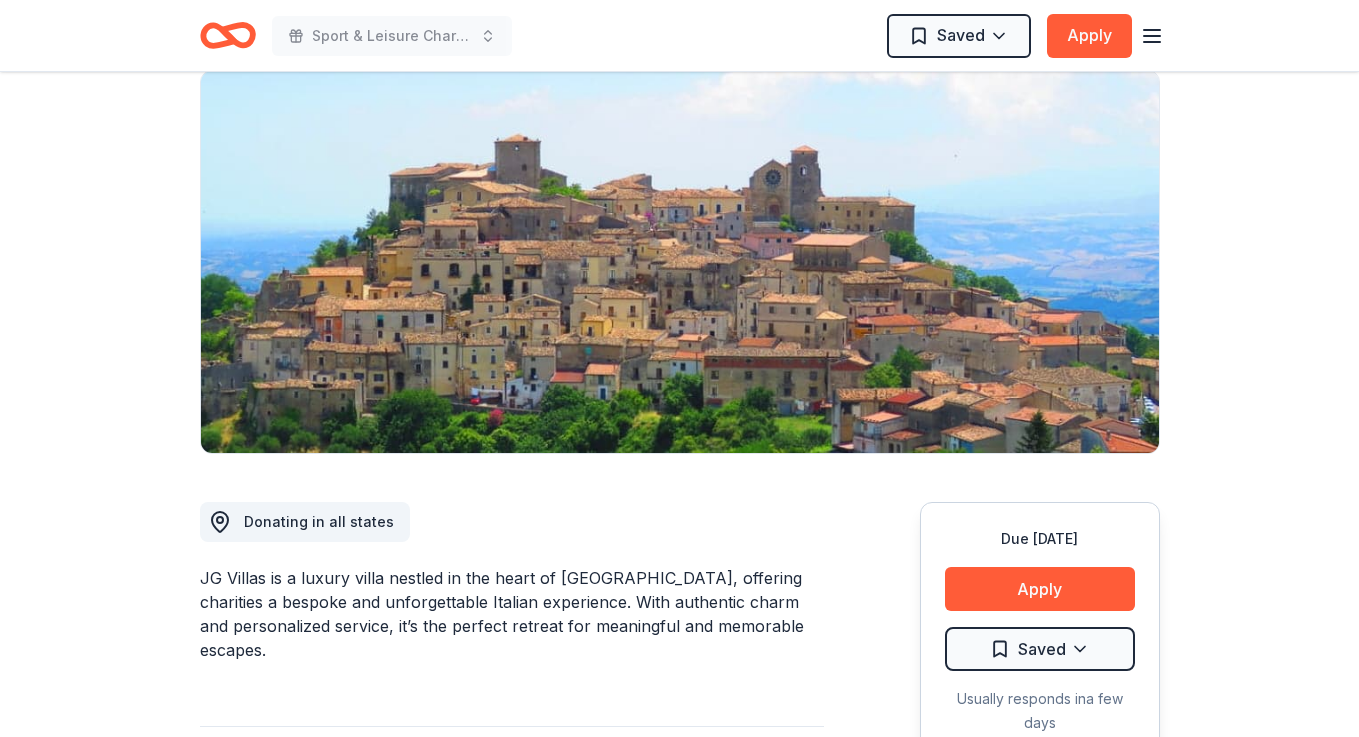 scroll, scrollTop: 0, scrollLeft: 0, axis: both 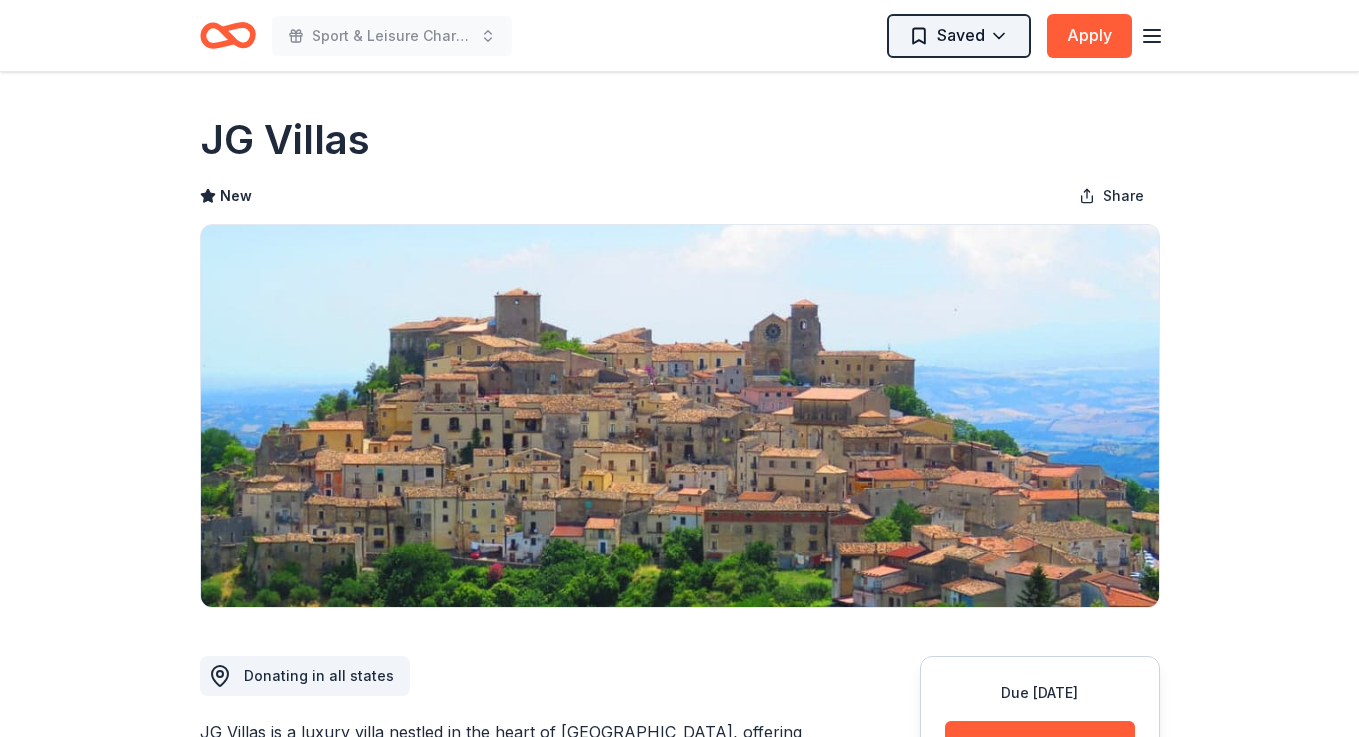 click on "Sport & Leisure Charity Golf Tournament Saved Apply Due [DATE] Share JG Villas New Share Donating in all states JG Villas is a luxury villa nestled in the heart of [GEOGRAPHIC_DATA], offering charities a bespoke and unforgettable Italian experience. With authentic charm and personalized service, it’s the perfect retreat for meaningful and memorable escapes. What they donate A 16-person Villa in [GEOGRAPHIC_DATA], [GEOGRAPHIC_DATA], [GEOGRAPHIC_DATA] for 7days/6nights (Retail value is $20k; you keep any proceeds above our consignment rate of $8k), includes an epicurean breakfast prepared daily by a local chef, free all-inclusive access to the wine cellar, a privately guided walking tour of the town of [GEOGRAPHIC_DATA], a private cooking class featuring world-famous Southern Italian cuisine Auction & raffle Donation is small & easy to send to guests Who they donate to  Preferred 501(c)(3) preferred Upgrade to Pro to view approval rates and average donation values Due [DATE] Apply Saved Usually responds in  a few days Updated  [DATE] New 3" at bounding box center [679, 368] 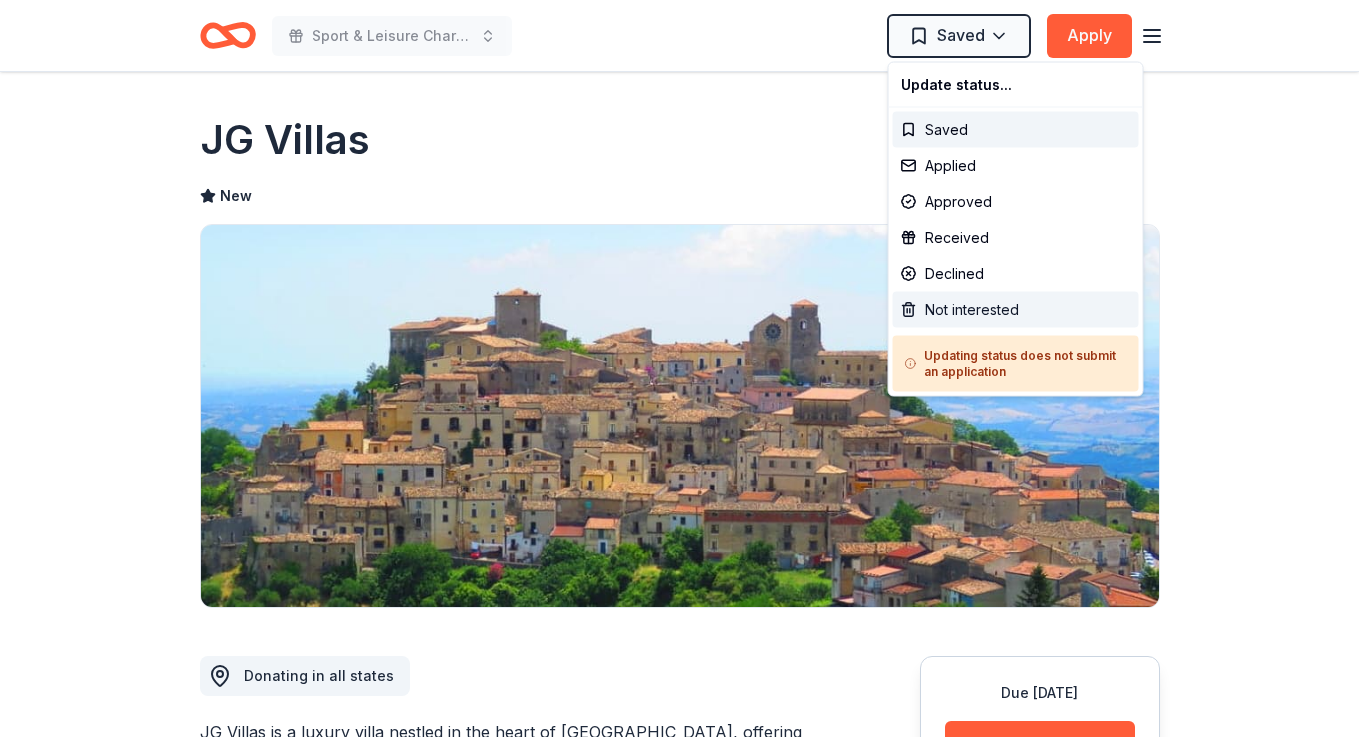 click on "Not interested" at bounding box center [1016, 310] 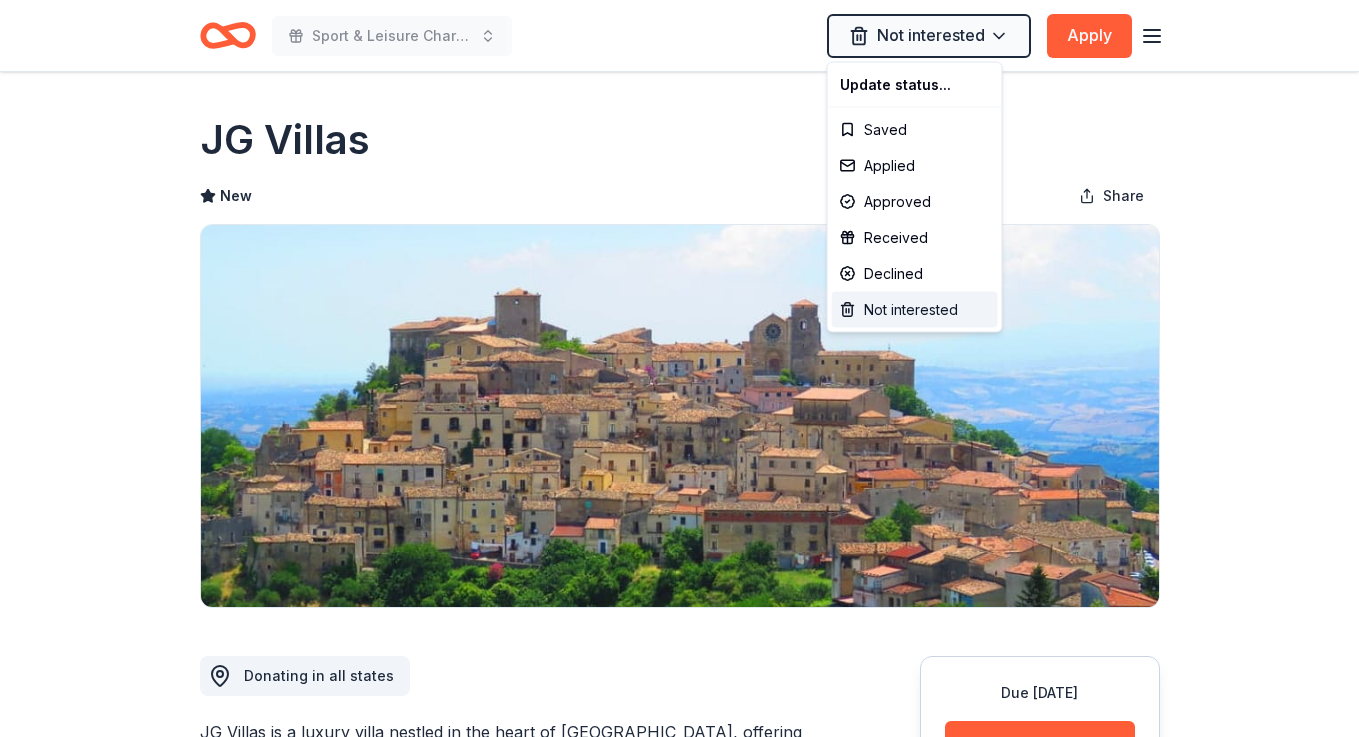click on "Not interested" at bounding box center (915, 310) 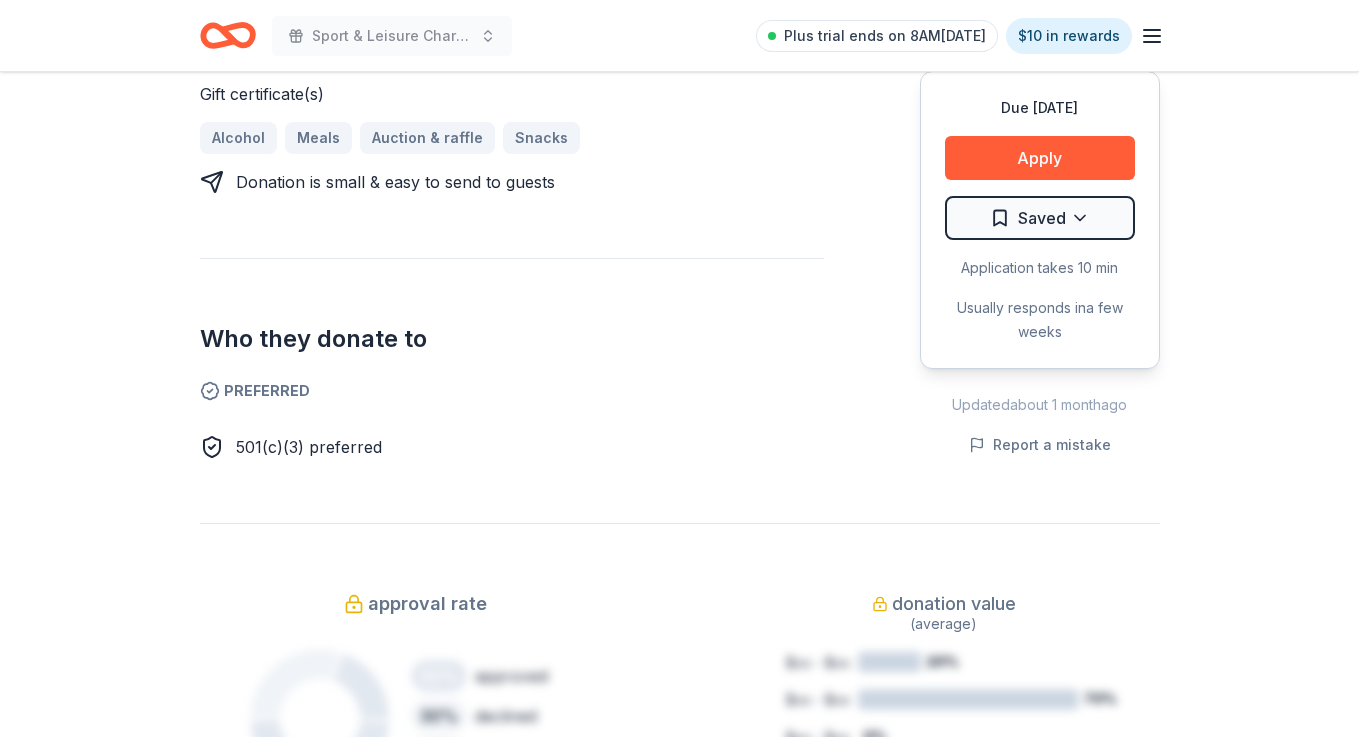 scroll, scrollTop: 923, scrollLeft: 0, axis: vertical 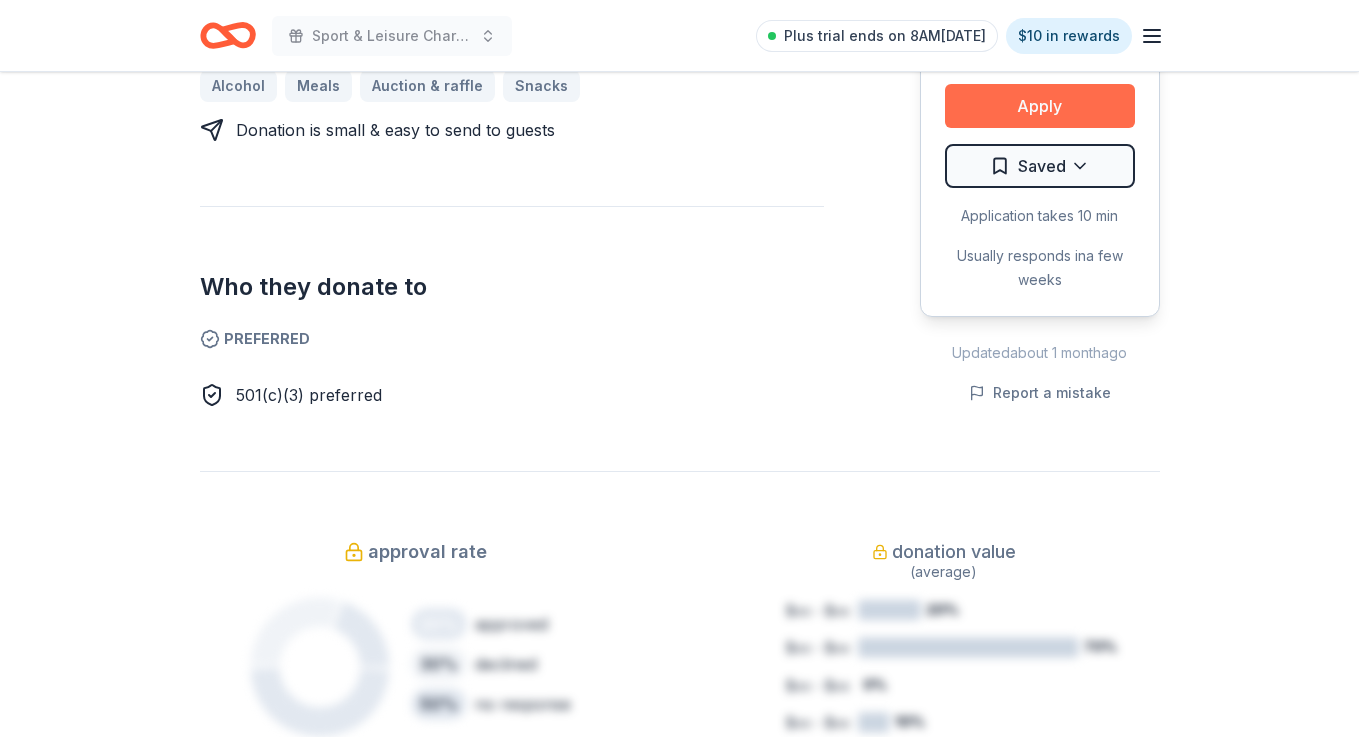 click on "Apply" at bounding box center (1040, 106) 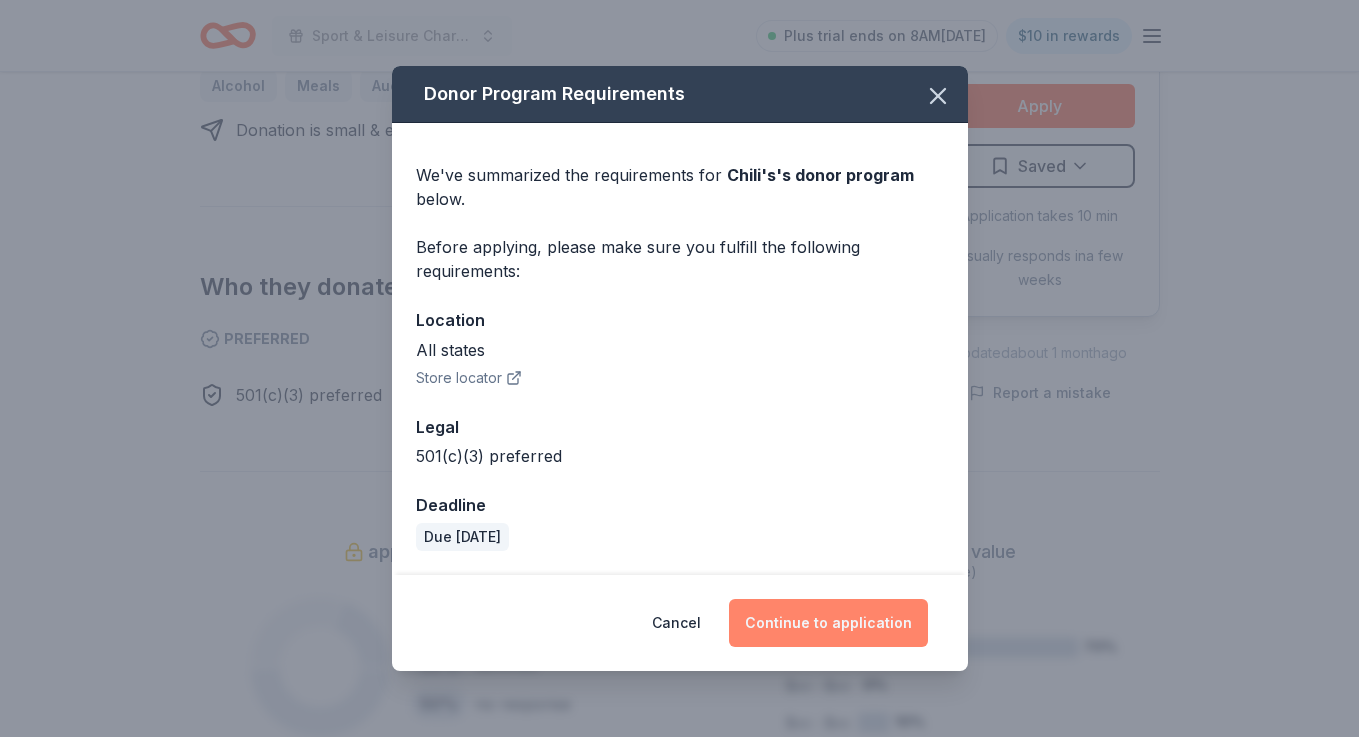 click on "Continue to application" at bounding box center [828, 623] 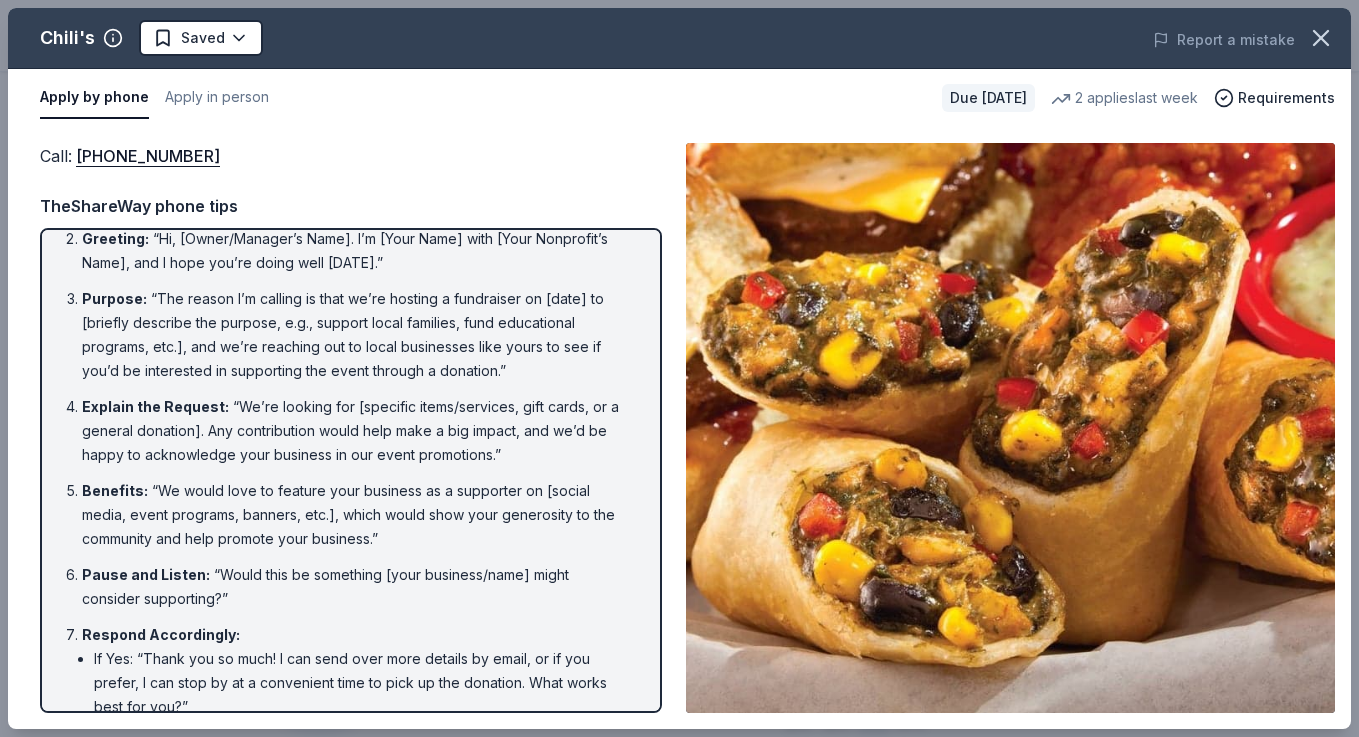 scroll, scrollTop: 0, scrollLeft: 0, axis: both 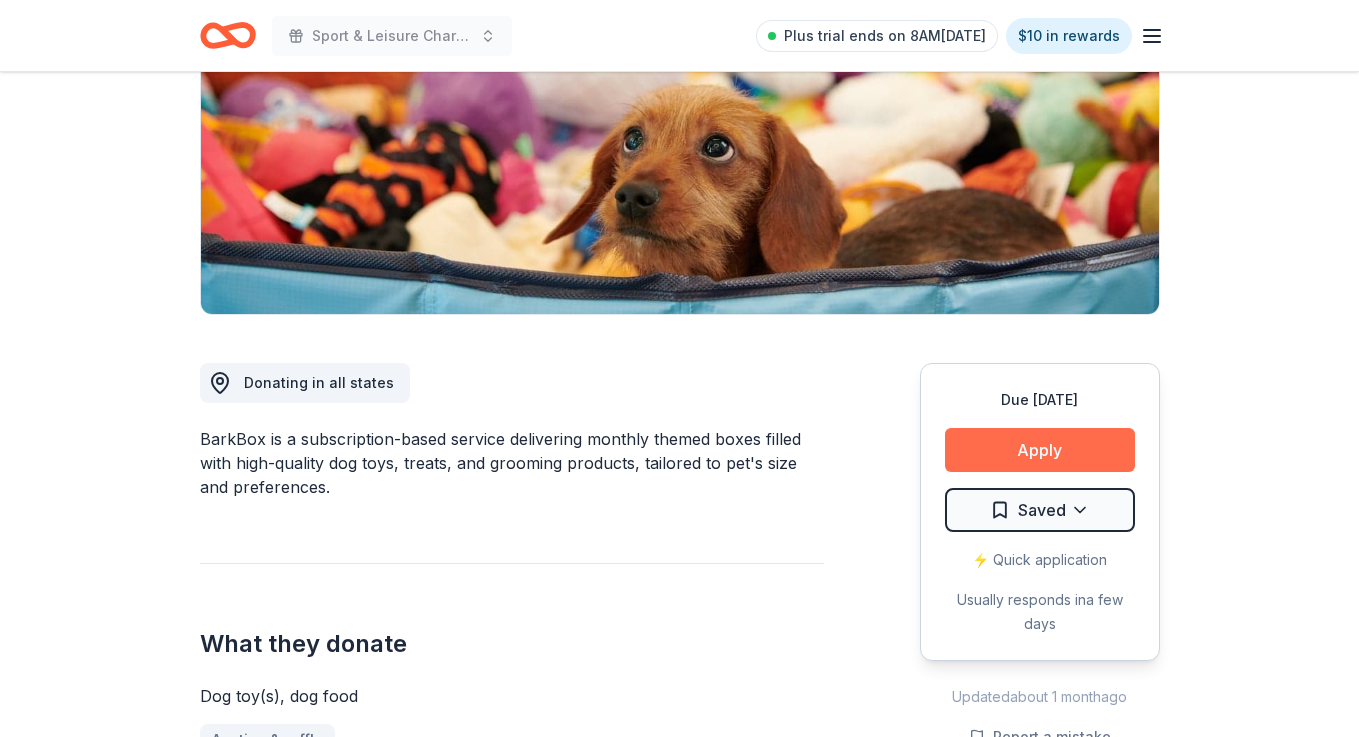 click on "Apply" at bounding box center [1040, 450] 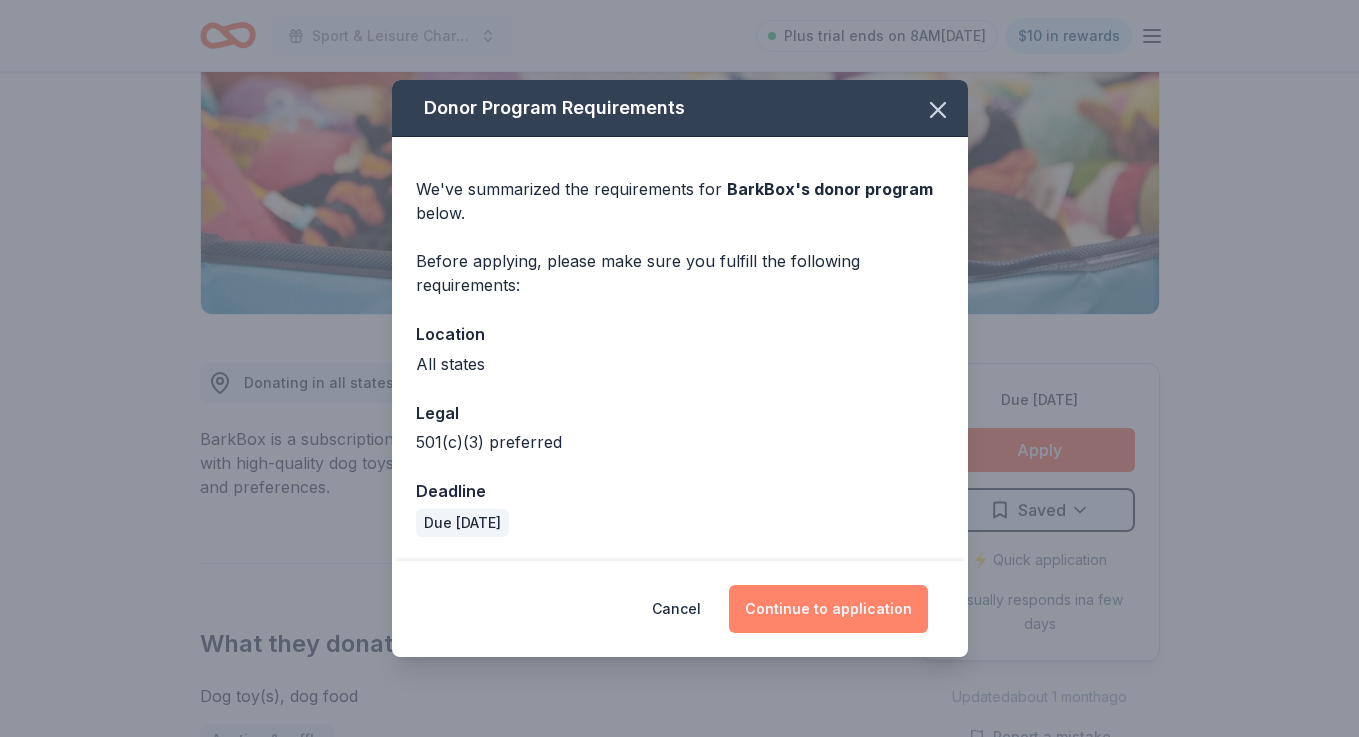 click on "Continue to application" at bounding box center [828, 609] 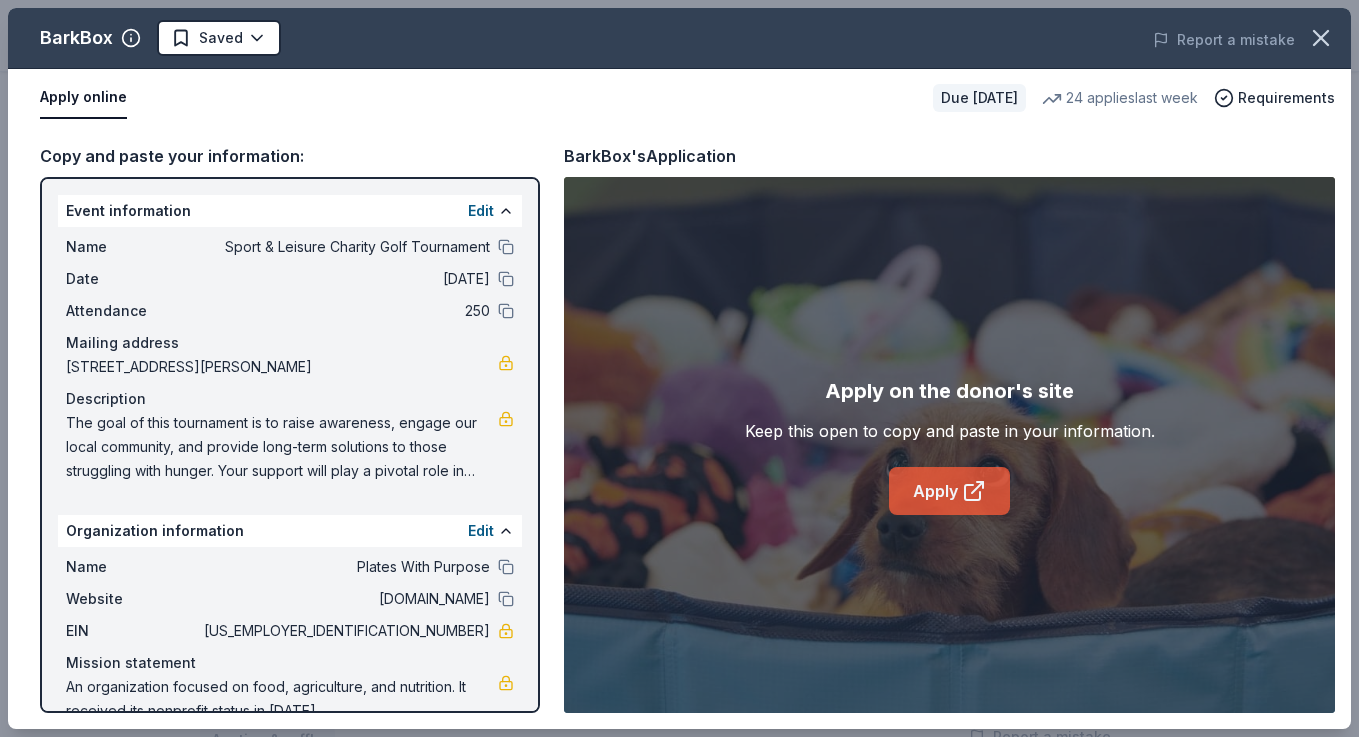click on "Apply" at bounding box center [949, 491] 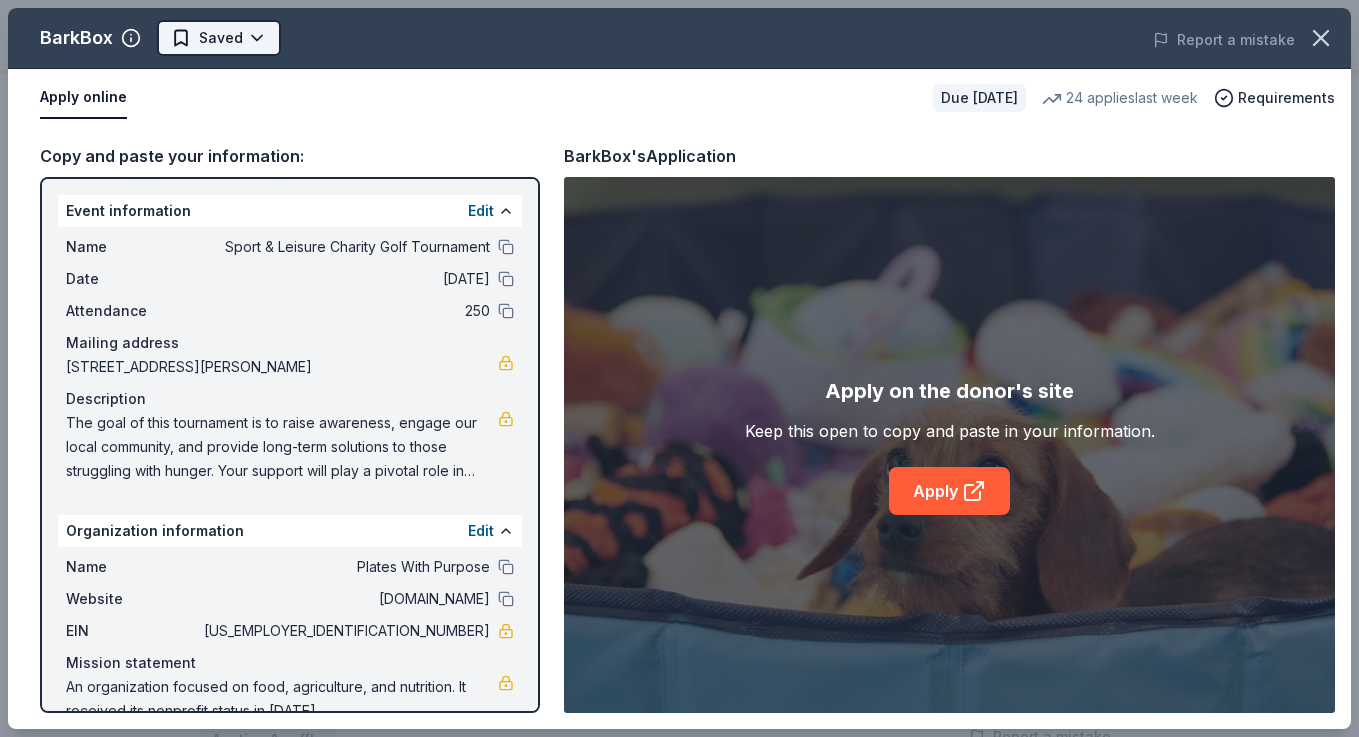 click on "Sport & Leisure Charity Golf Tournament Plus trial ends on 8AM, 7/17 $10 in rewards Due in 50 days Share BarkBox 5.0 • 122  reviews 24   applies  last week approval rate donation value Share Donating in all states BarkBox is a subscription-based service delivering monthly themed boxes filled with high-quality dog toys, treats, and grooming products, tailored to pet's size and preferences. What they donate Dog toy(s), dog food Auction & raffle Donation can be shipped to you Who they donate to  Preferred 501(c)(3) preferred Due in 50 days Apply Saved ⚡️ Quick application Usually responds in  a few days Updated  about 1 month  ago Report a mistake approval rate 20 % approved 30 % declined 50 % no response donation value (average) 20% 70% 0% 10% $xx - $xx $xx - $xx $xx - $xx $xx - $xx Upgrade to Pro to view approval rates and average donation values 5.0 • 122  reviews See all  122  reviews Connecticut breast health initiative June 2025 • Approved Read more A Lab for LIfe  May 2025 • Approved May 2025" at bounding box center [679, 75] 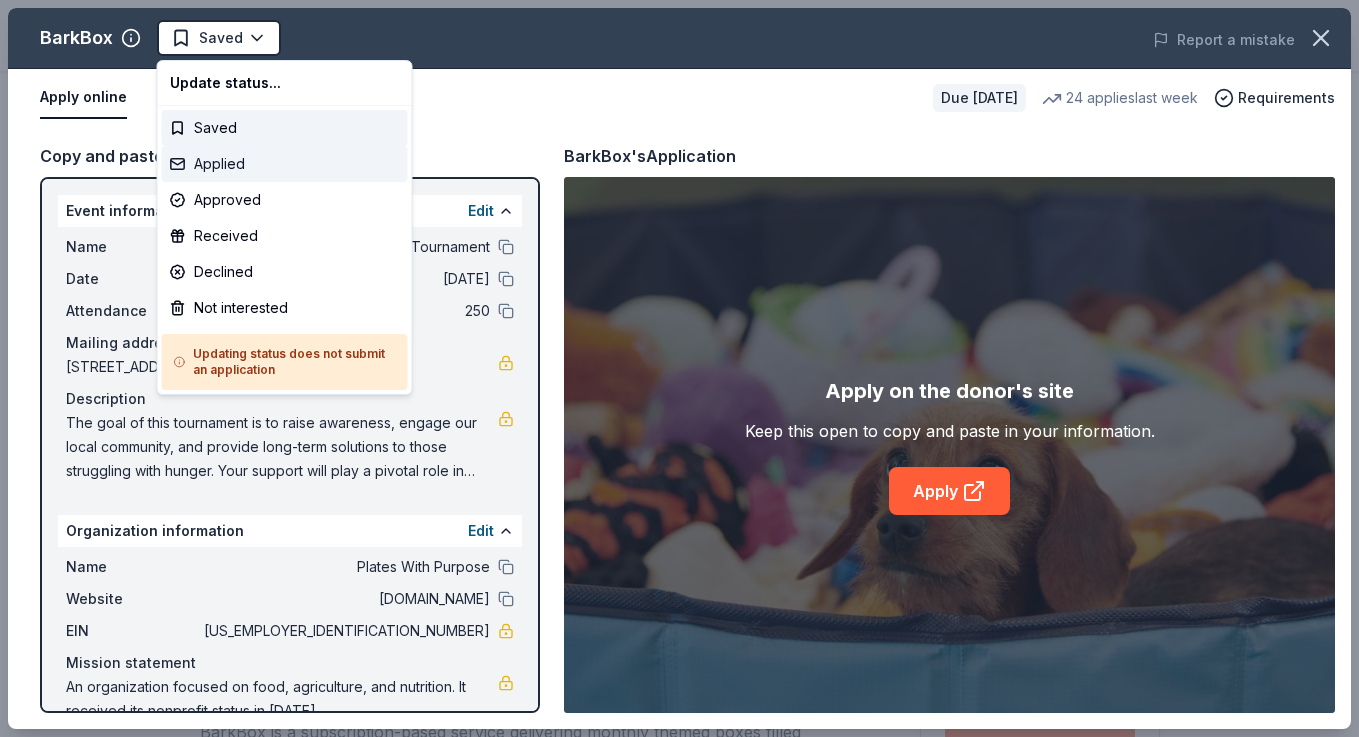 click on "Applied" at bounding box center [285, 164] 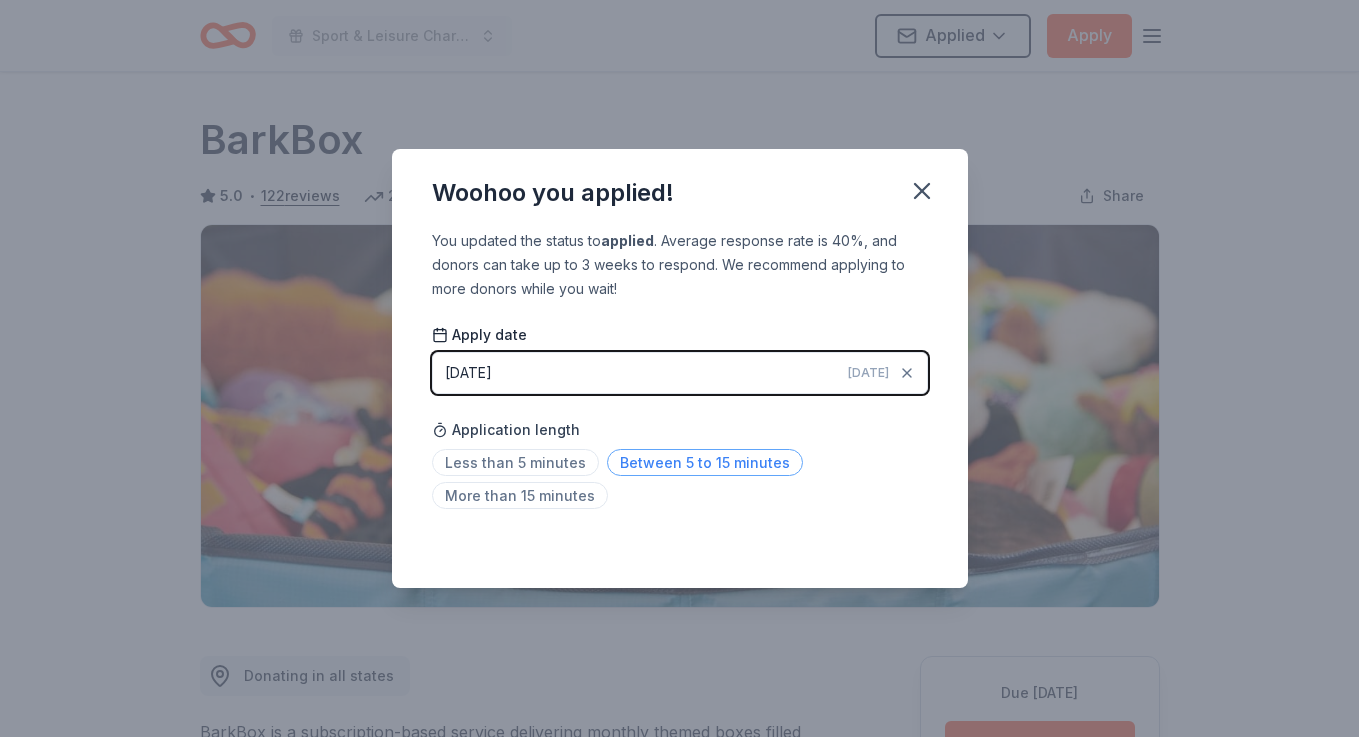 click on "Between 5 to 15 minutes" at bounding box center [705, 462] 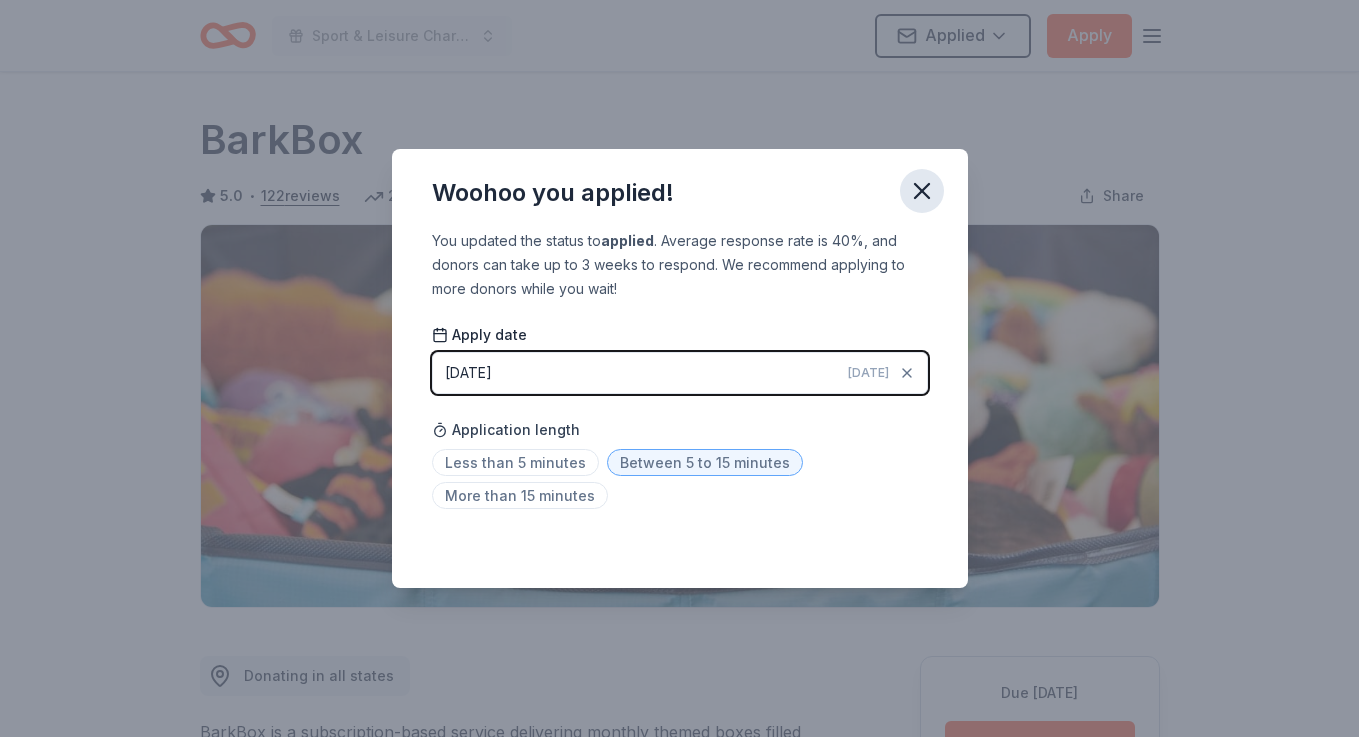 click 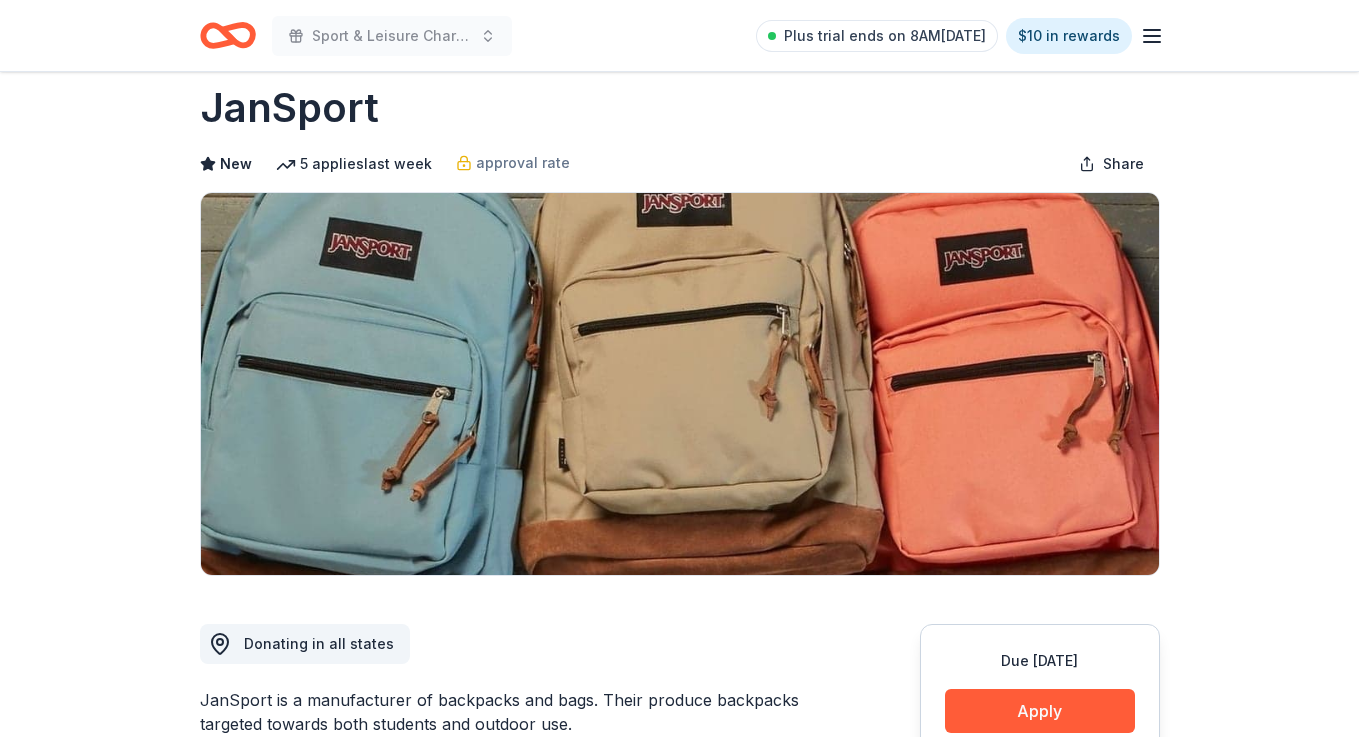 scroll, scrollTop: 0, scrollLeft: 0, axis: both 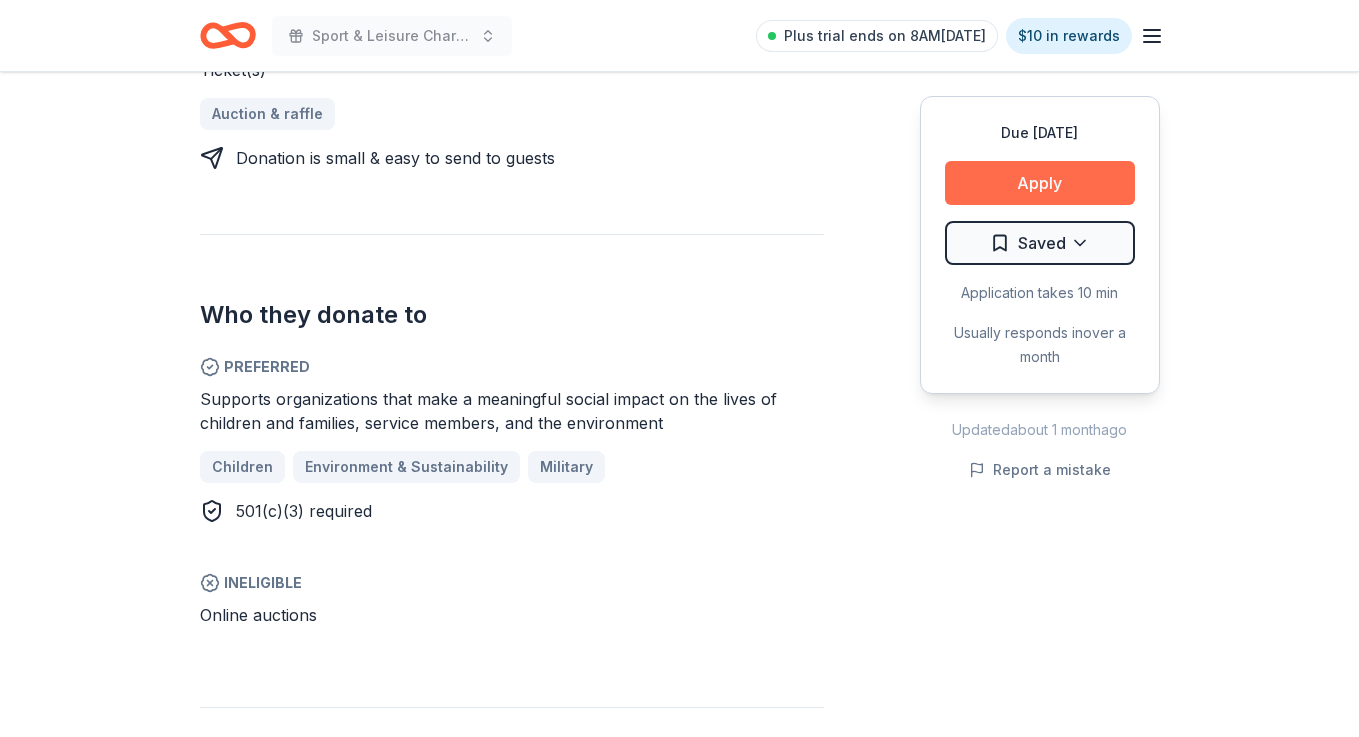 click on "Apply" at bounding box center [1040, 183] 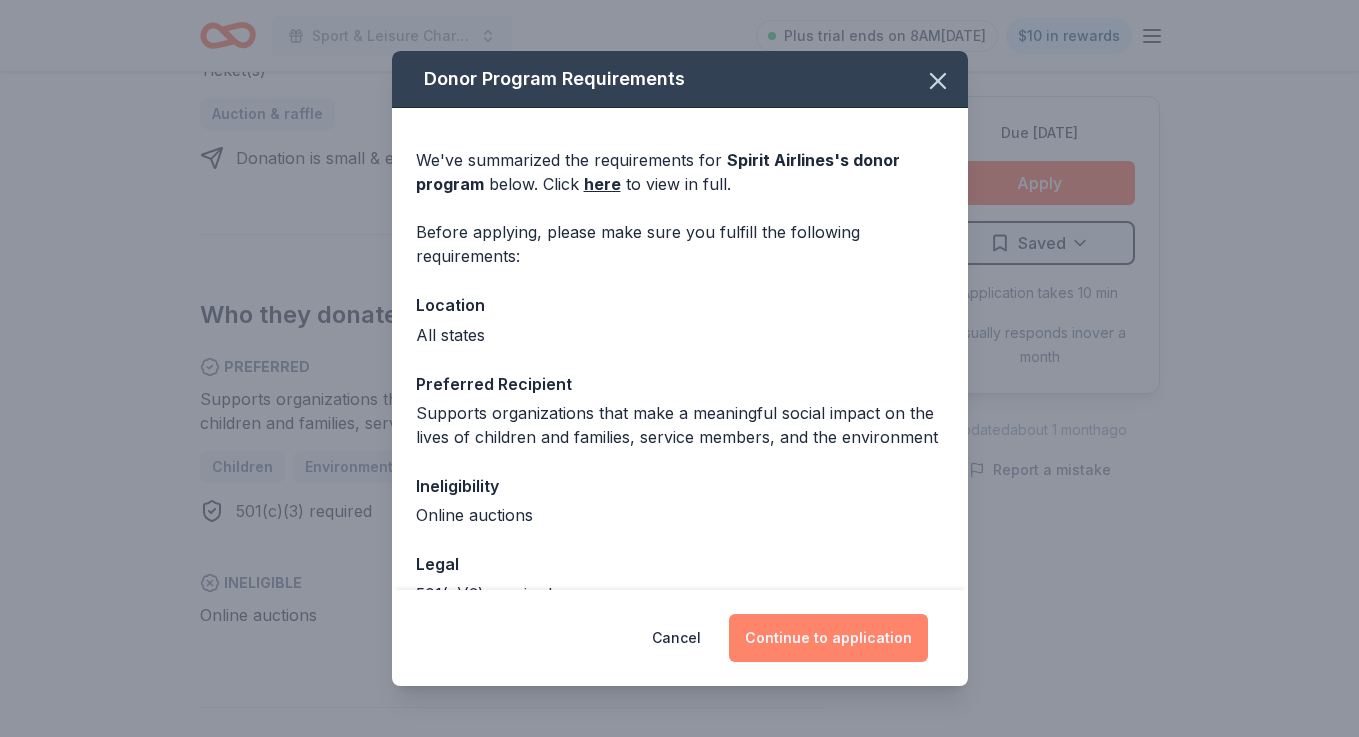 click on "Continue to application" at bounding box center [828, 638] 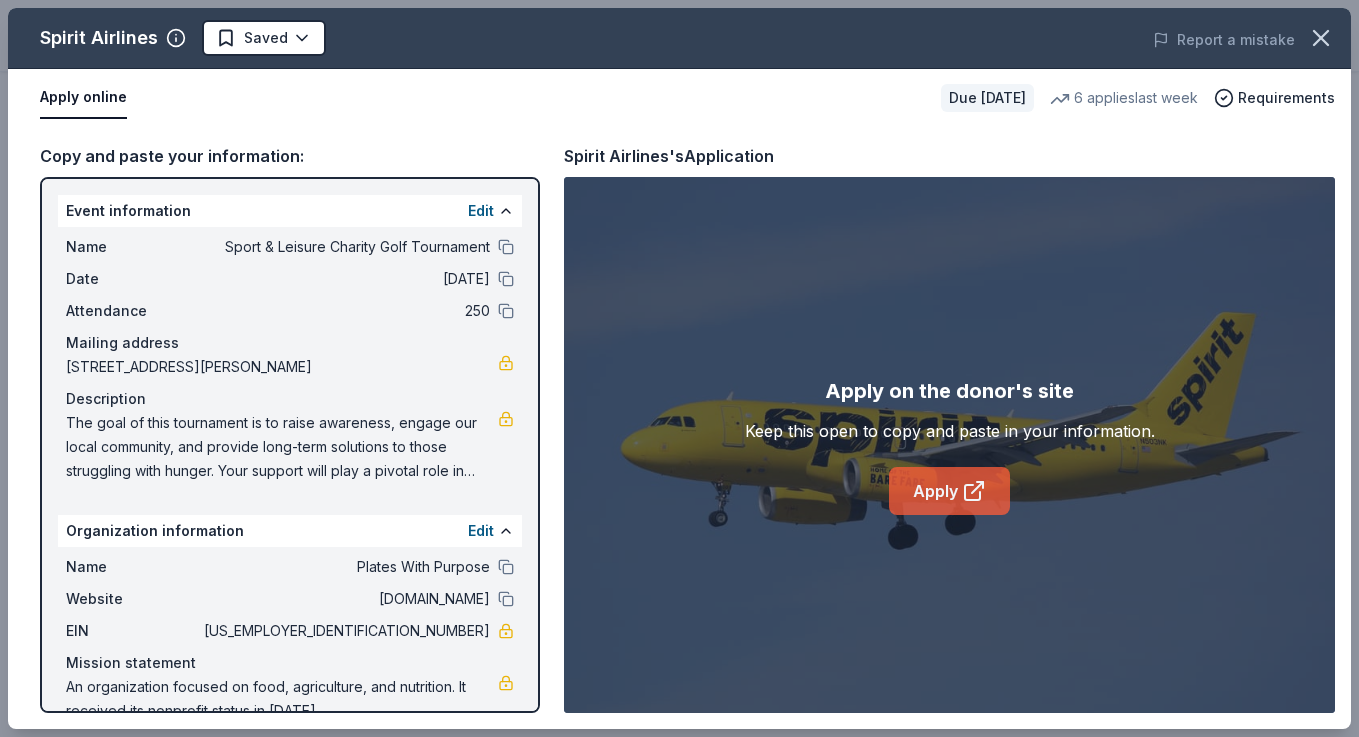 click on "Apply" at bounding box center [949, 491] 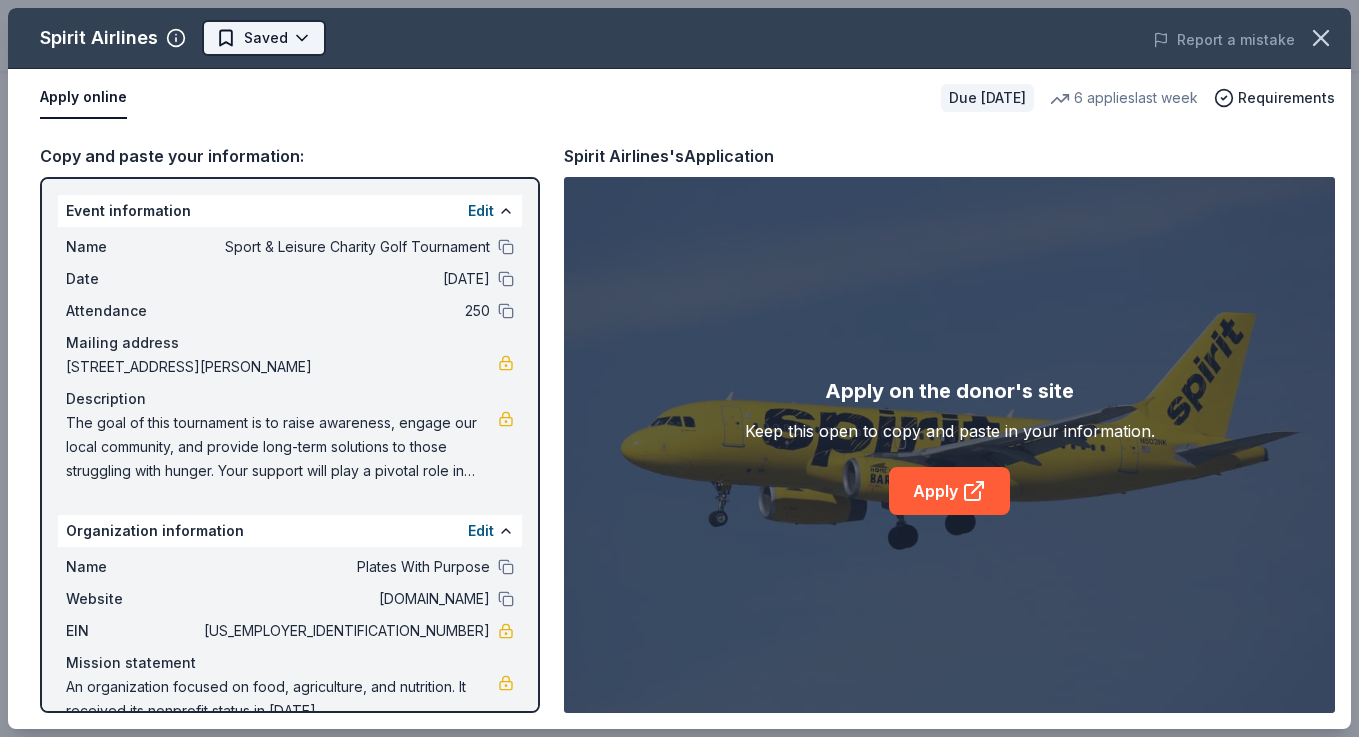 scroll, scrollTop: 0, scrollLeft: 0, axis: both 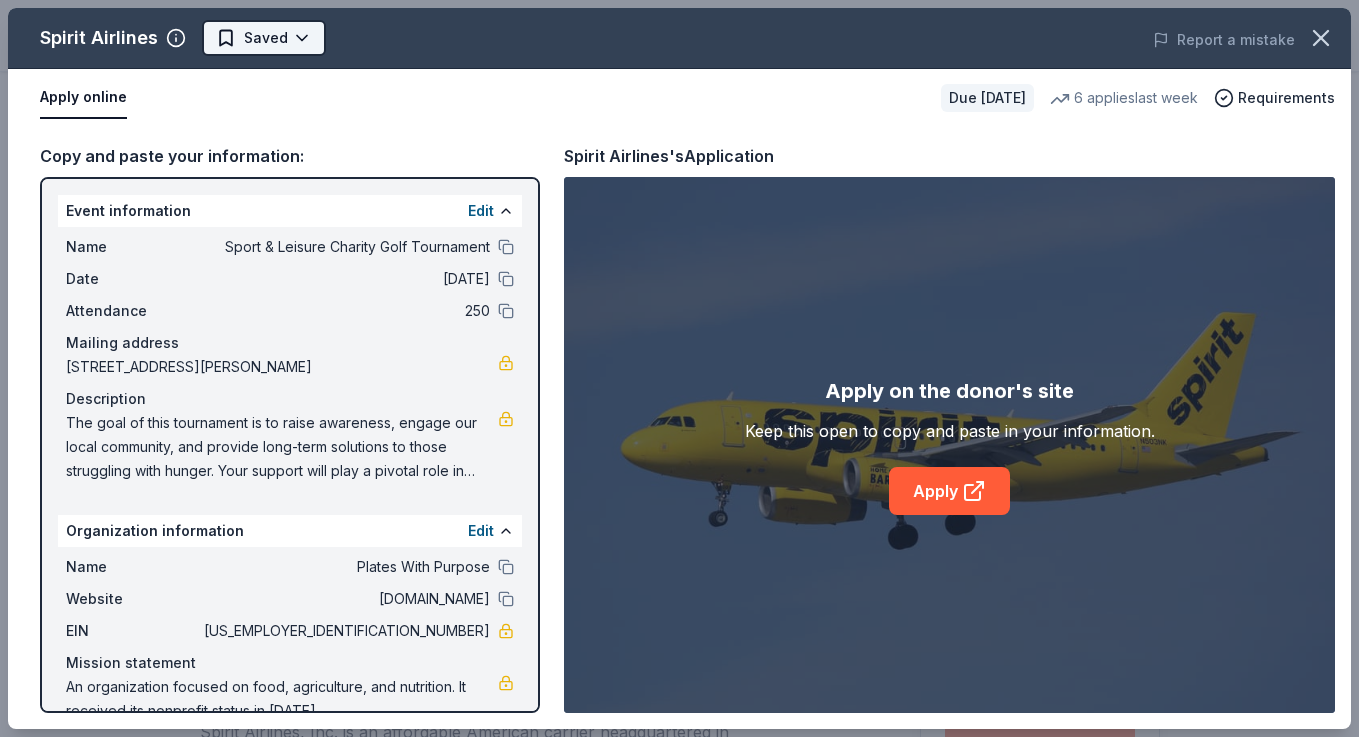 click on "Sport & Leisure Charity Golf Tournament Plus trial ends on 8AM, 7/17 $10 in rewards Due in 50 days Share Spirit Airlines New 6   applies  last week approval rate Share Donating in all states Spirit Airlines, Inc. is an affordable American carrier headquartered in Miramar, Florida. What they donate Ticket(s) Auction & raffle Donation is small & easy to send to guests Who they donate to  Preferred Supports organizations that make a meaningful social impact on the lives of children and families, service members, and the environment Children Environment & Sustainability Military 501(c)(3) required  Ineligible Online auctions approval rate 20 % approved 30 % declined 50 % no response Upgrade to Pro to view approval rates and average donation values Due in 50 days Apply Saved Application takes 10 min Usually responds in  over a month Updated  about 1 month  ago Report a mistake New Be the first to review this company! Leave a review Similar donors 2   applies  last week Local 20 days left Online app New 5   applies" at bounding box center [679, 368] 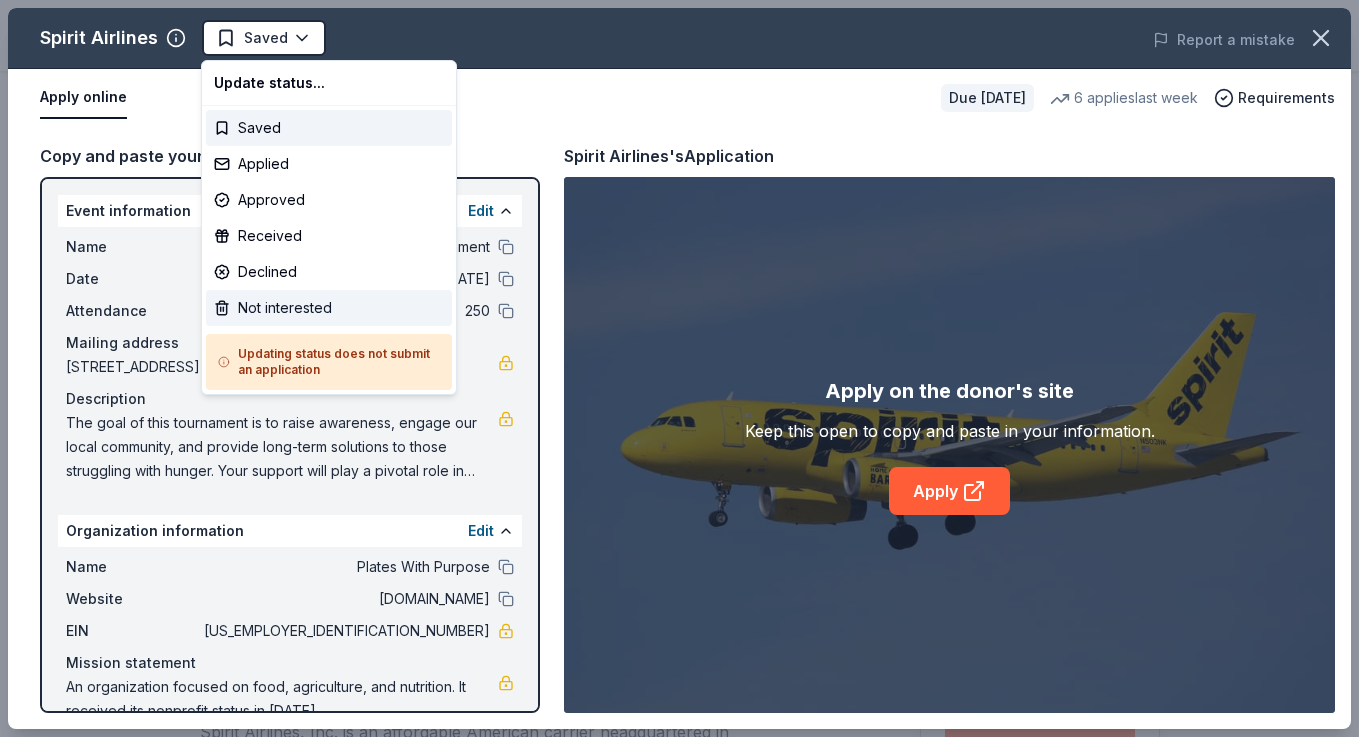 click on "Not interested" at bounding box center (329, 308) 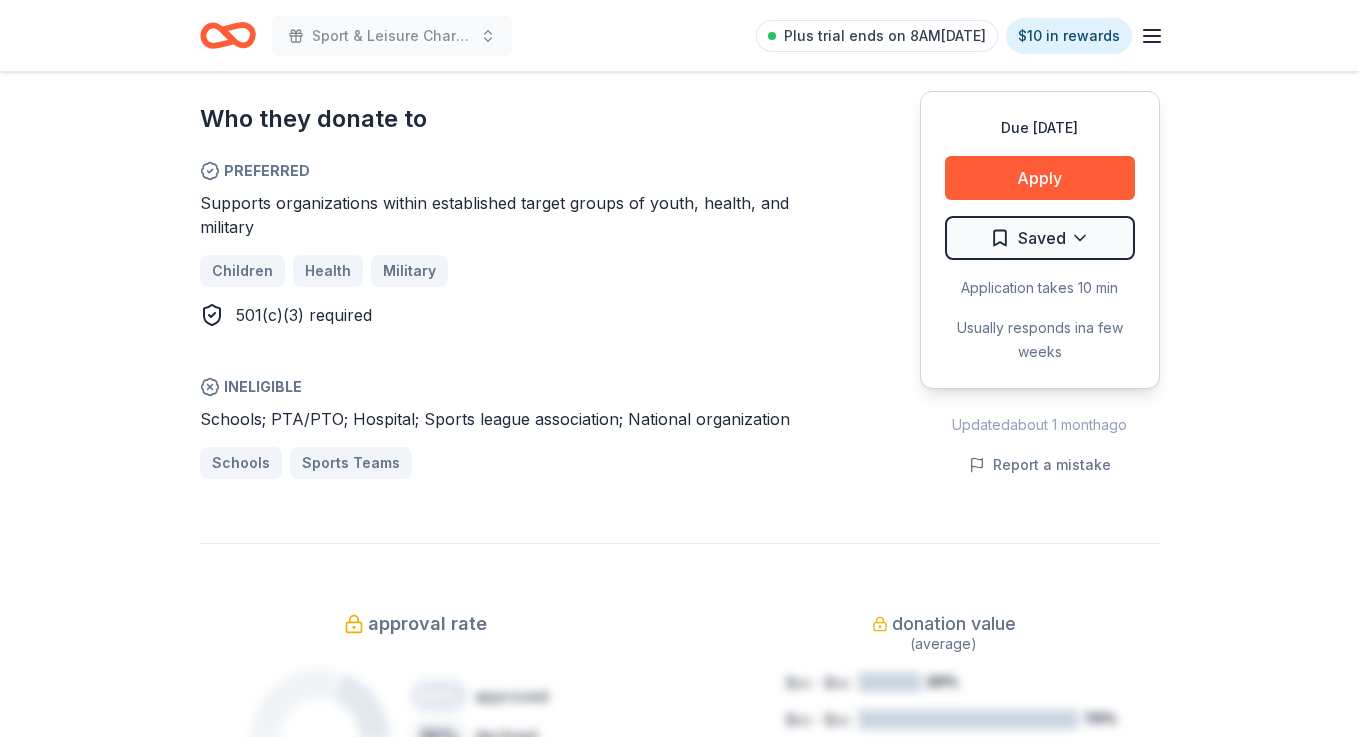 scroll, scrollTop: 1074, scrollLeft: 0, axis: vertical 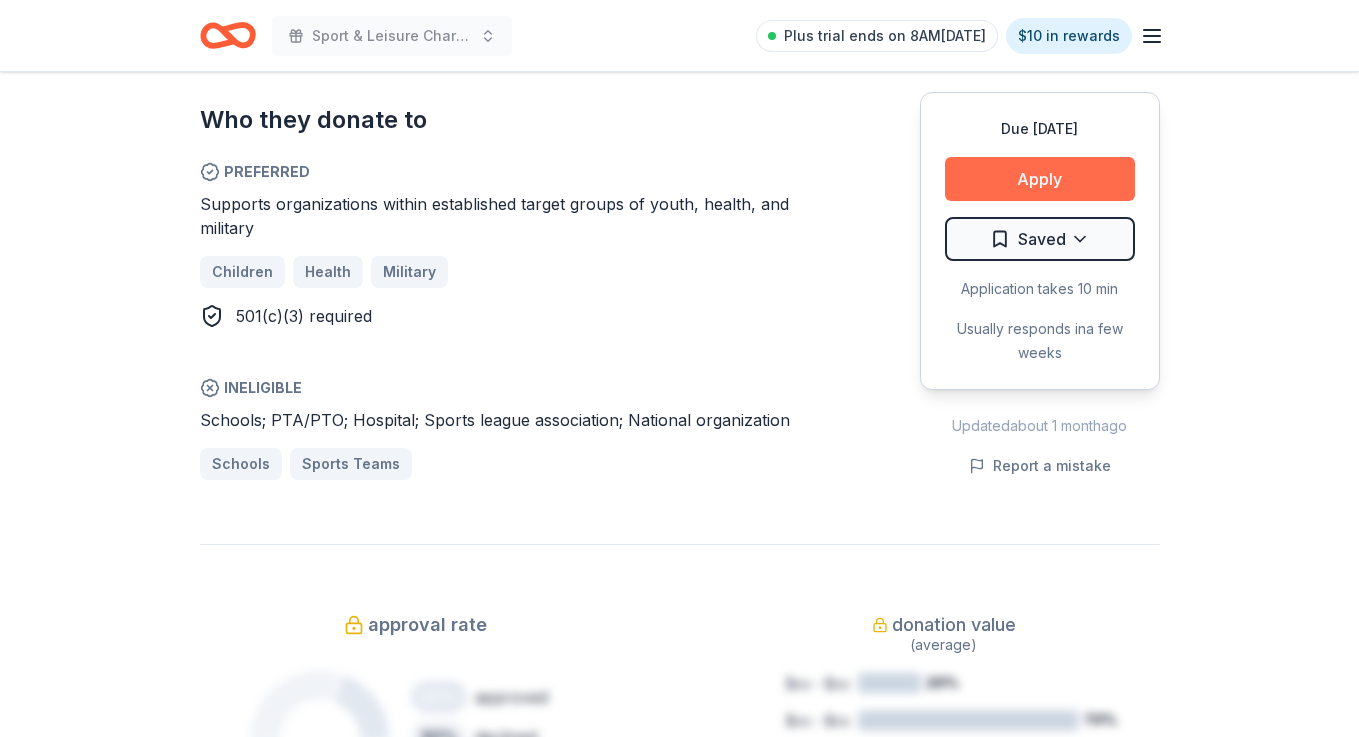 click on "Apply" at bounding box center (1040, 179) 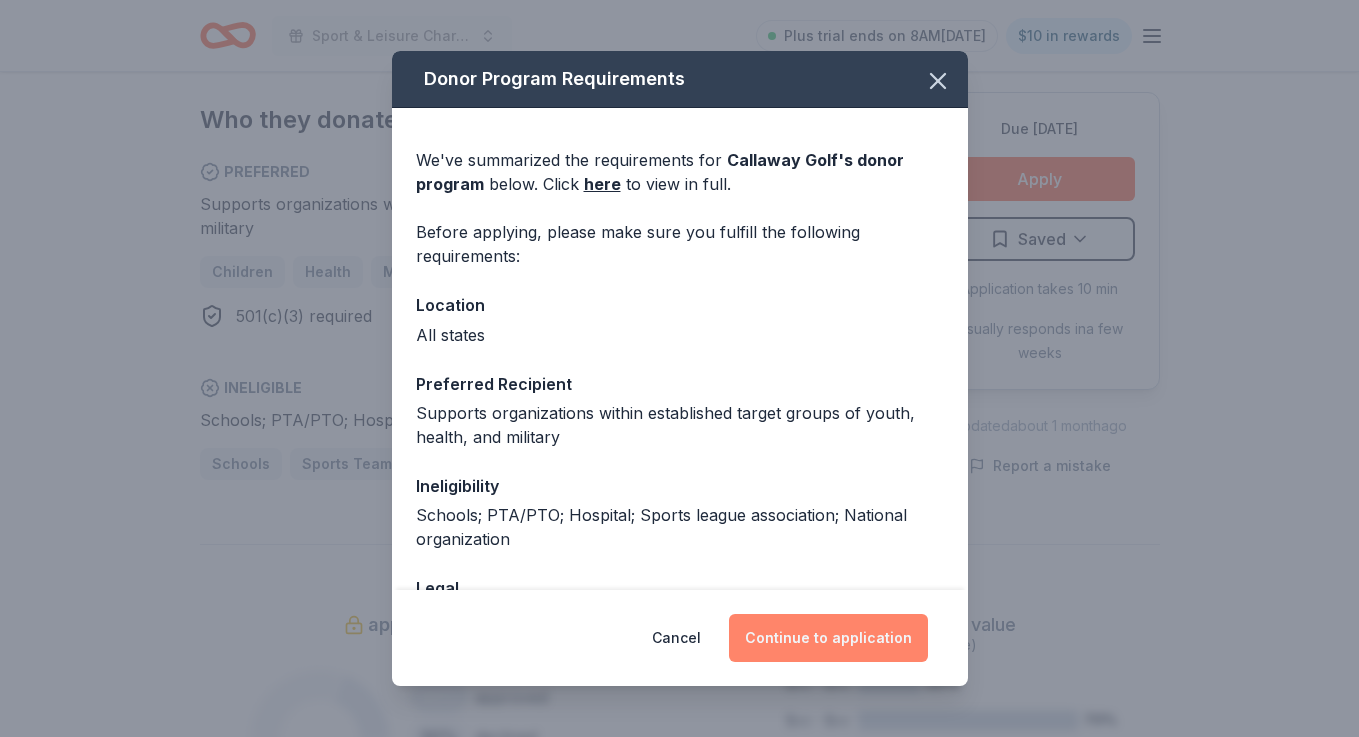 click on "Continue to application" at bounding box center [828, 638] 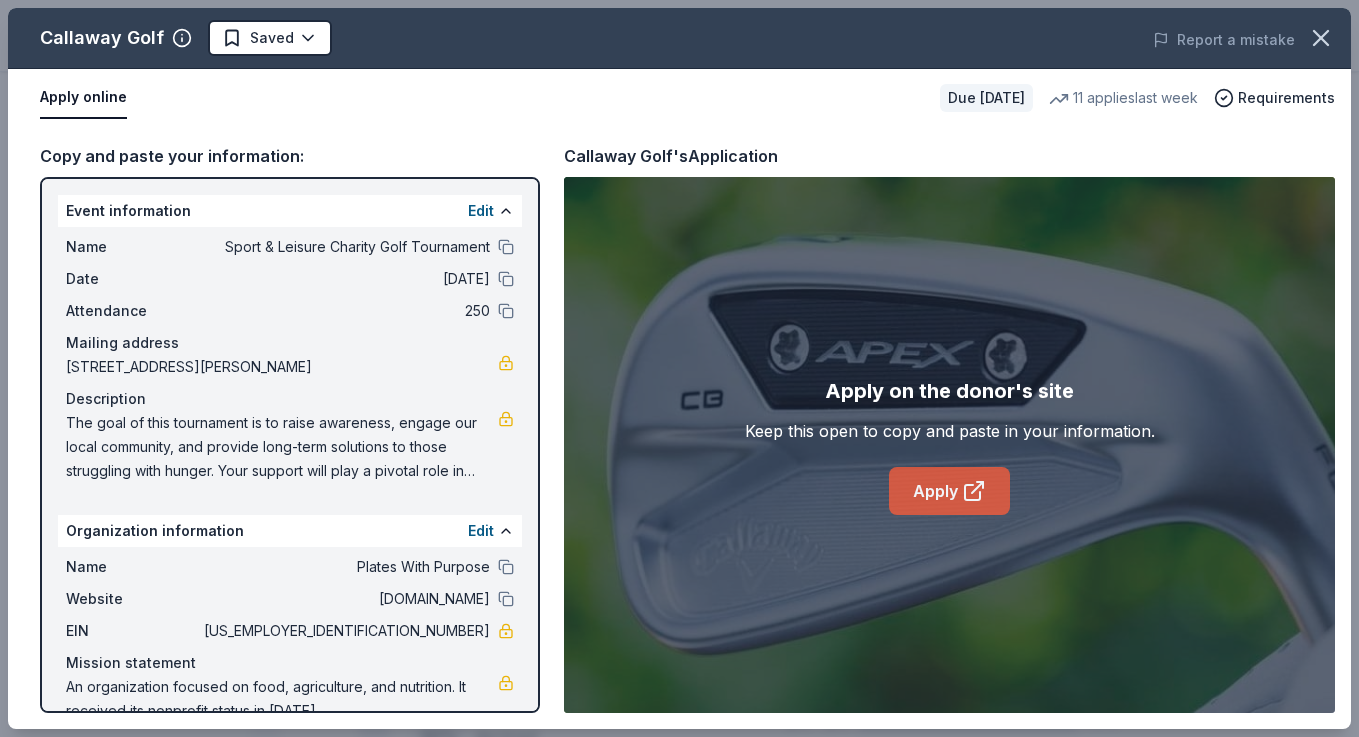 click 